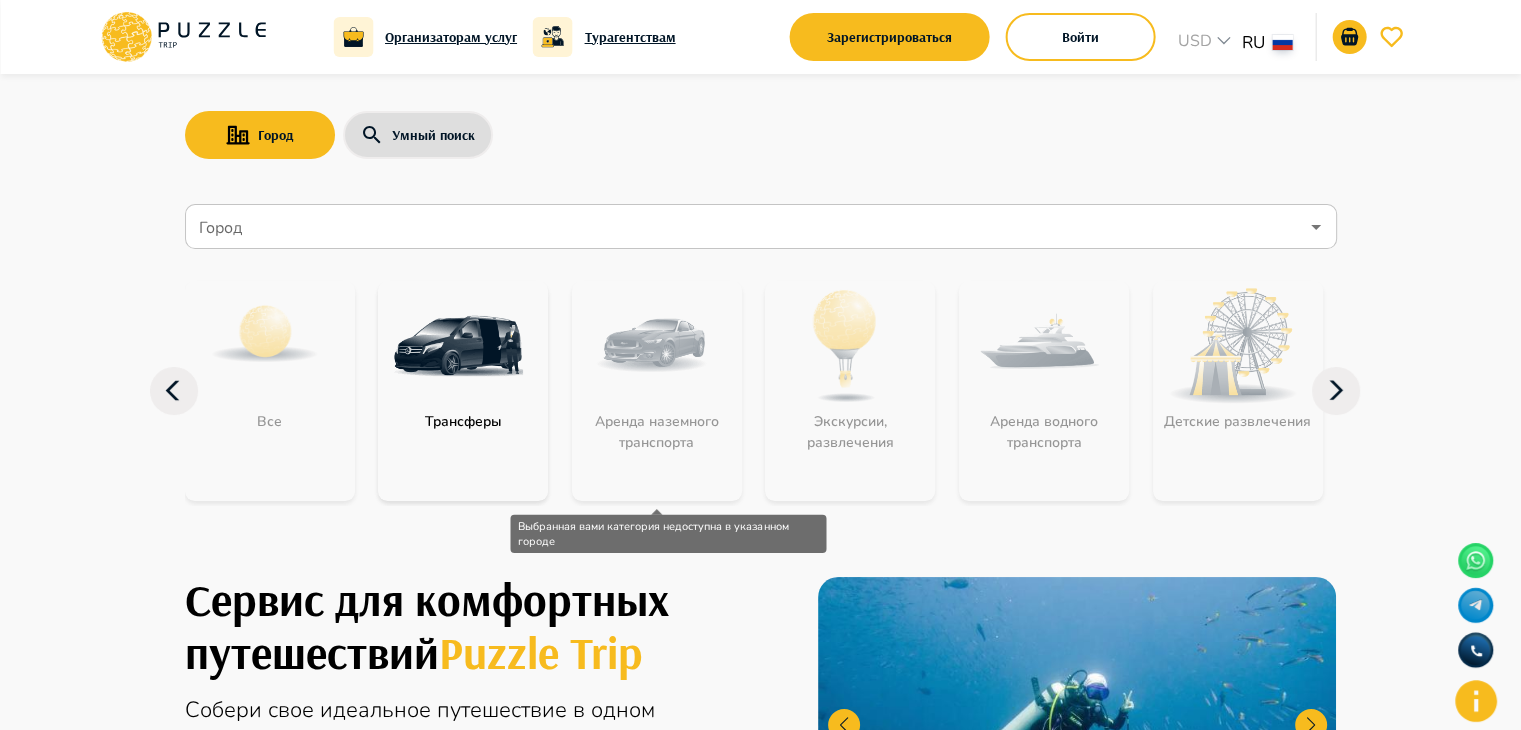 scroll, scrollTop: 32, scrollLeft: 0, axis: vertical 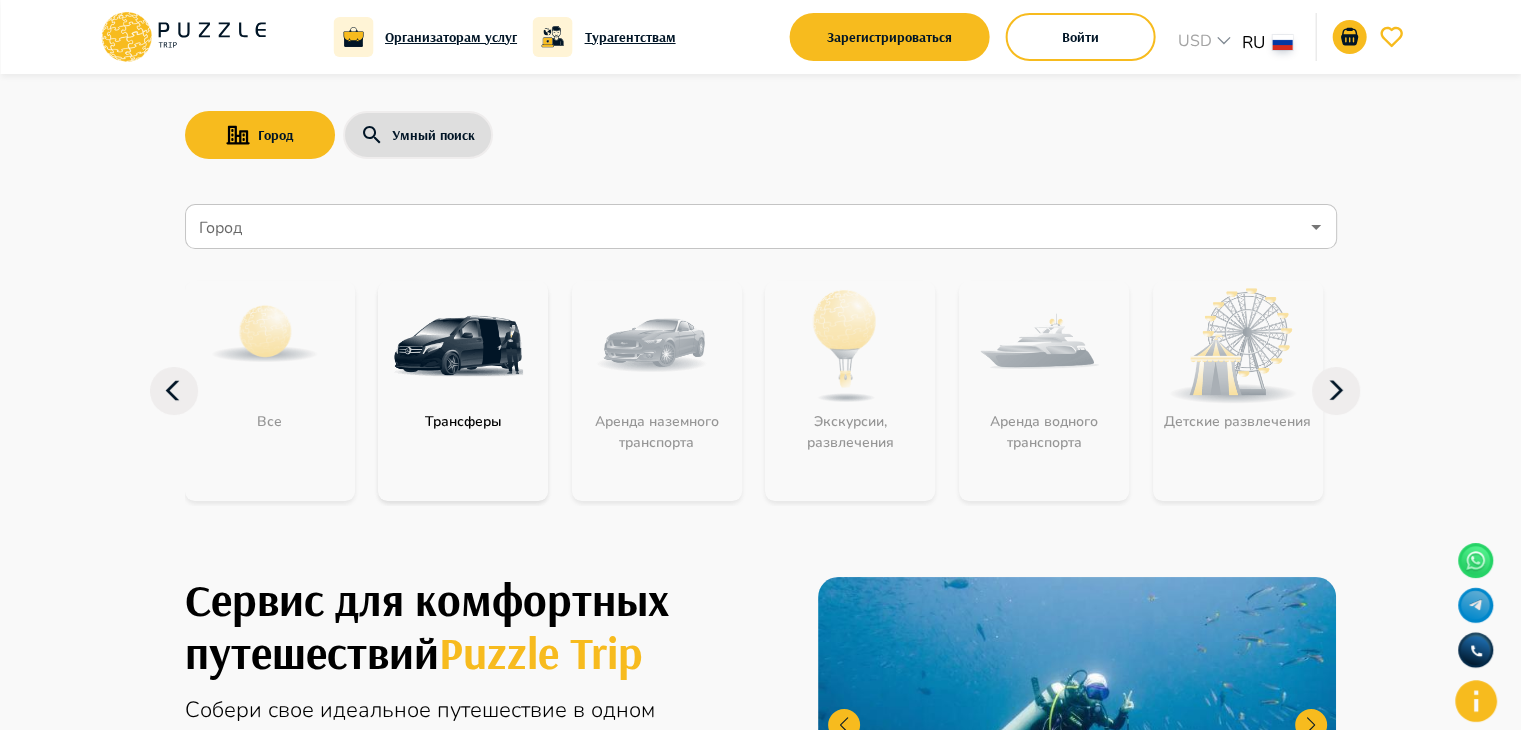 click at bounding box center [458, 346] 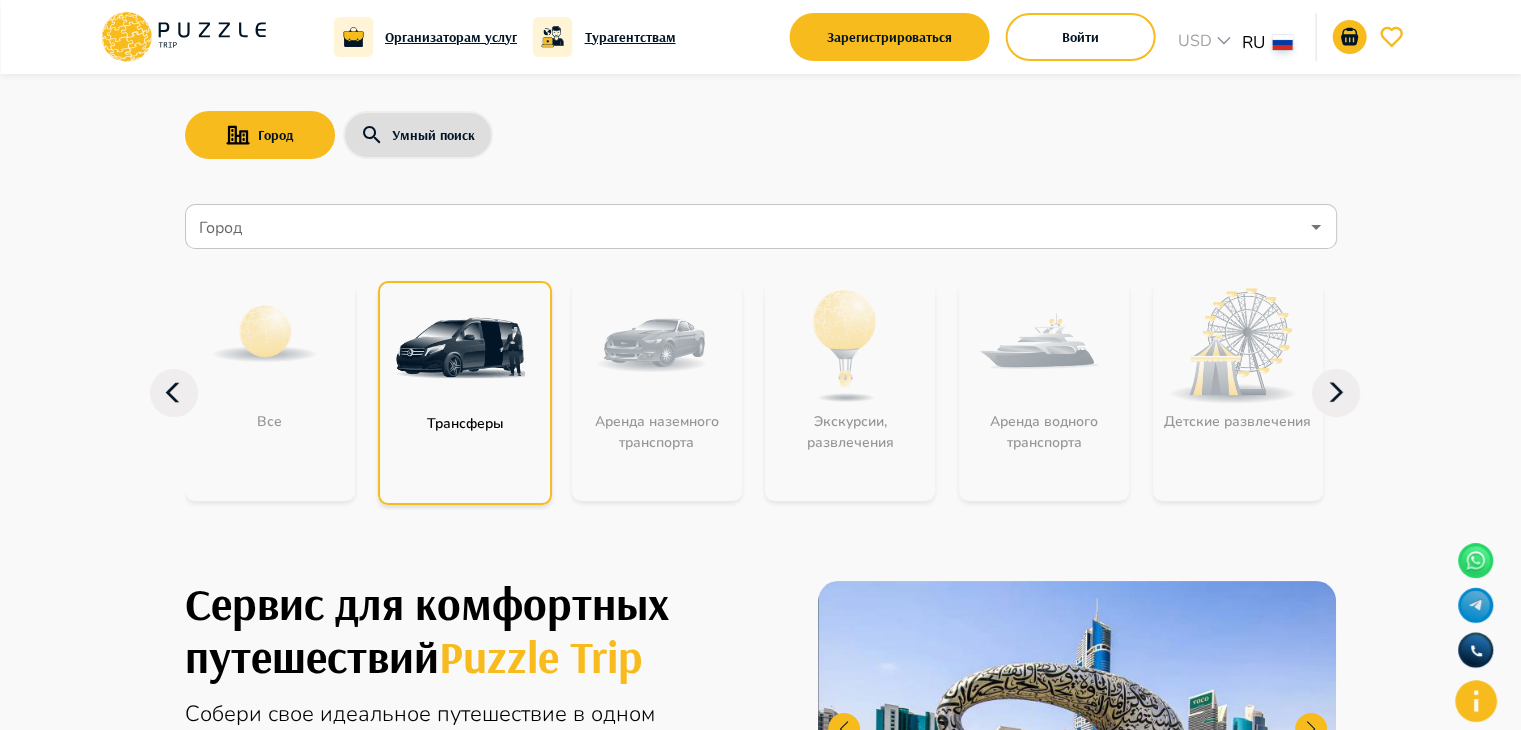 click at bounding box center (460, 348) 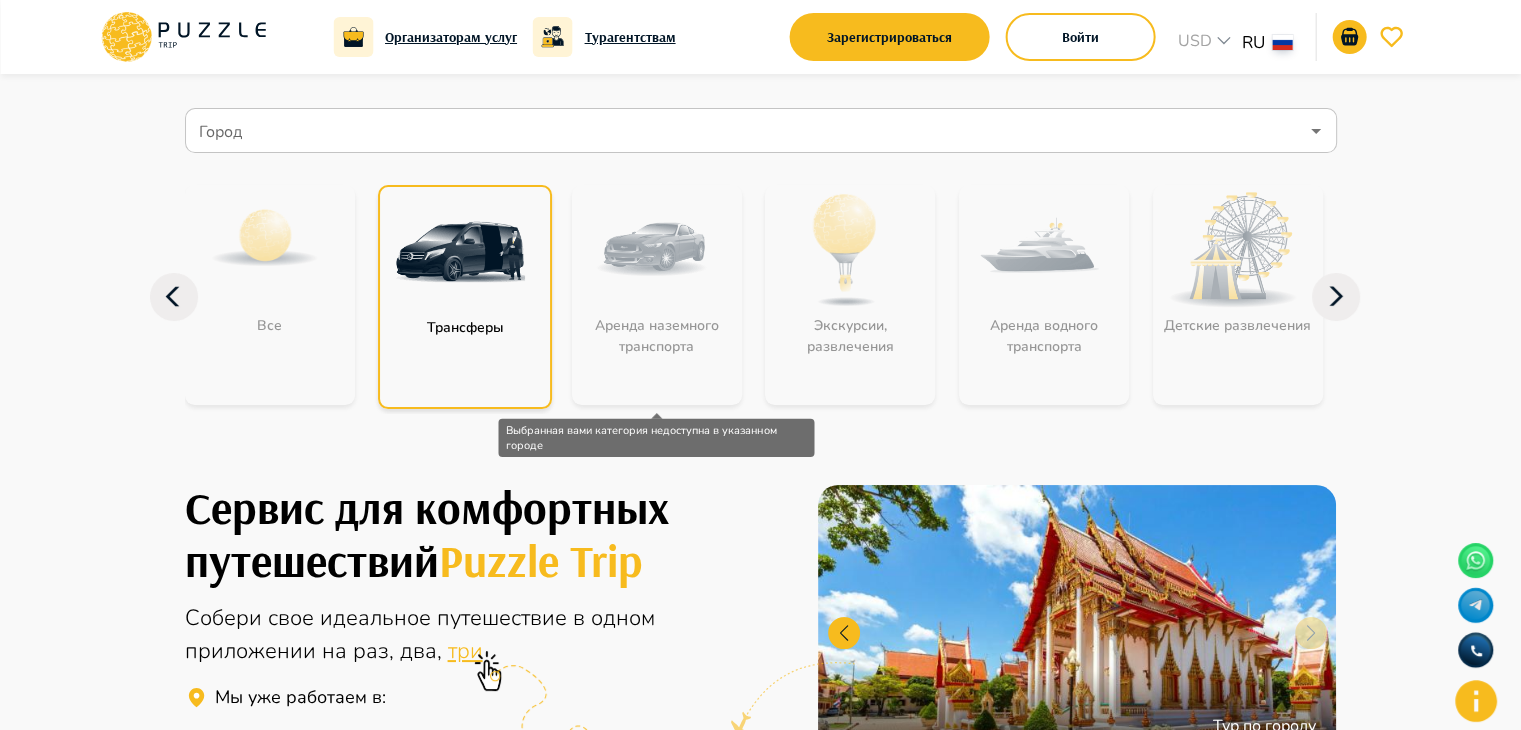 scroll, scrollTop: 0, scrollLeft: 0, axis: both 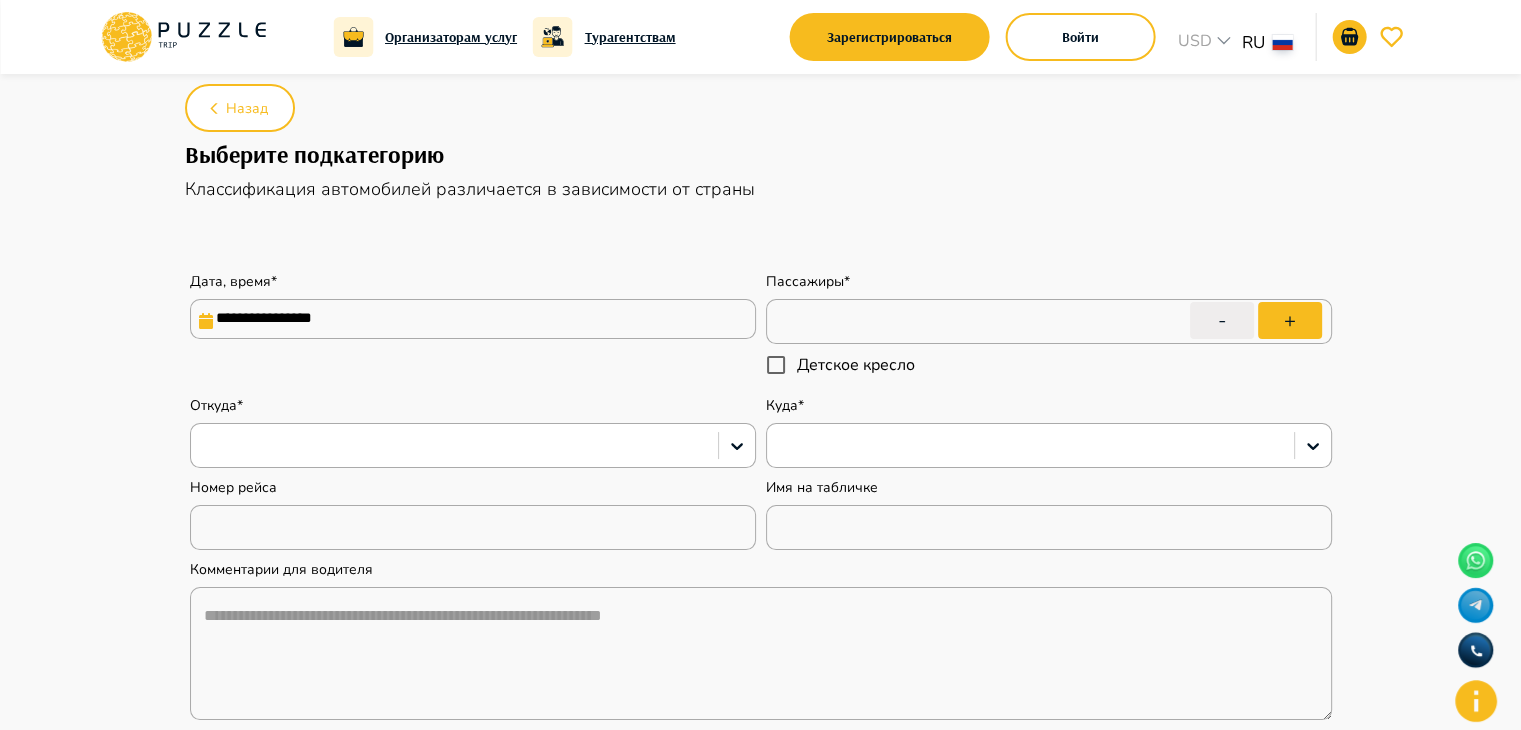 click on "**********" at bounding box center [761, 515] 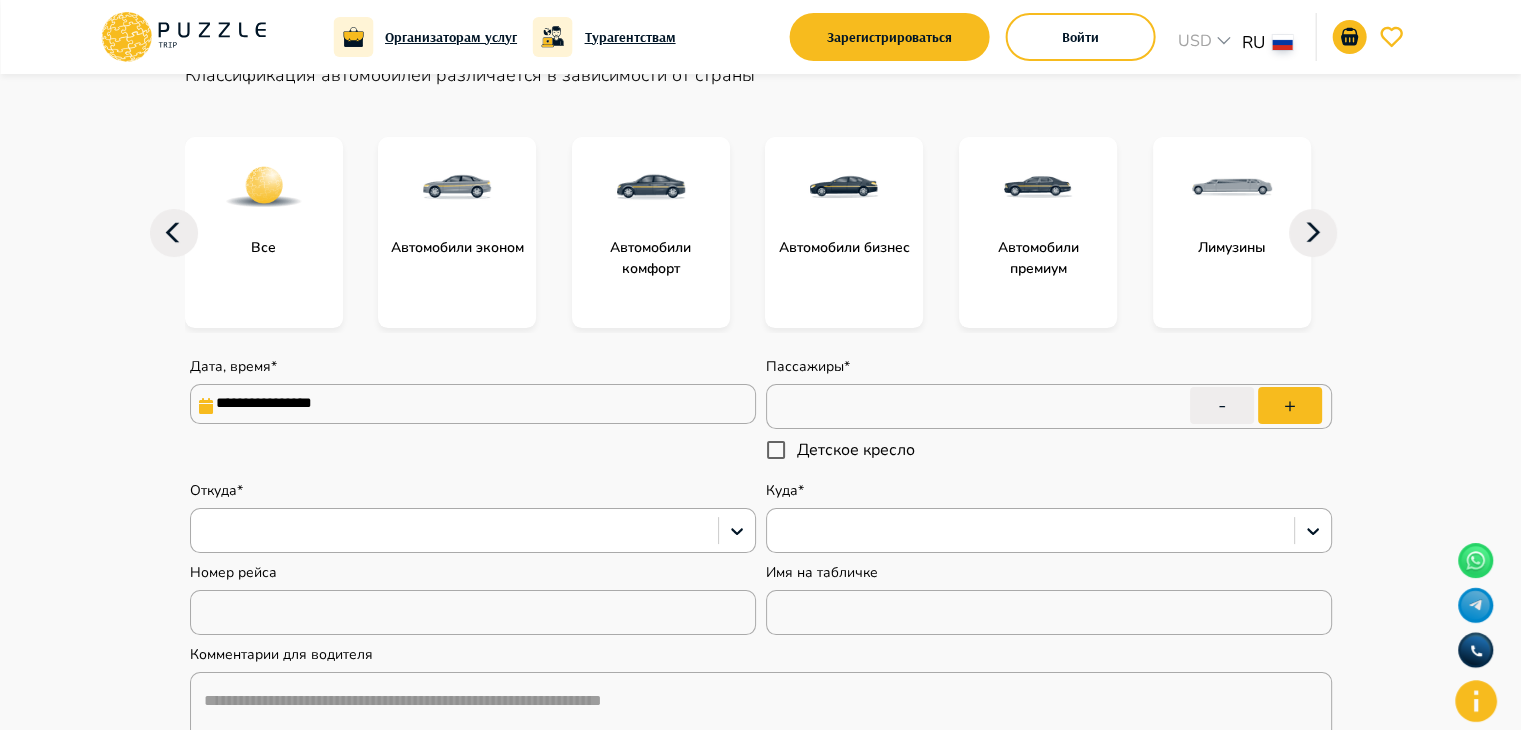 scroll, scrollTop: 212, scrollLeft: 0, axis: vertical 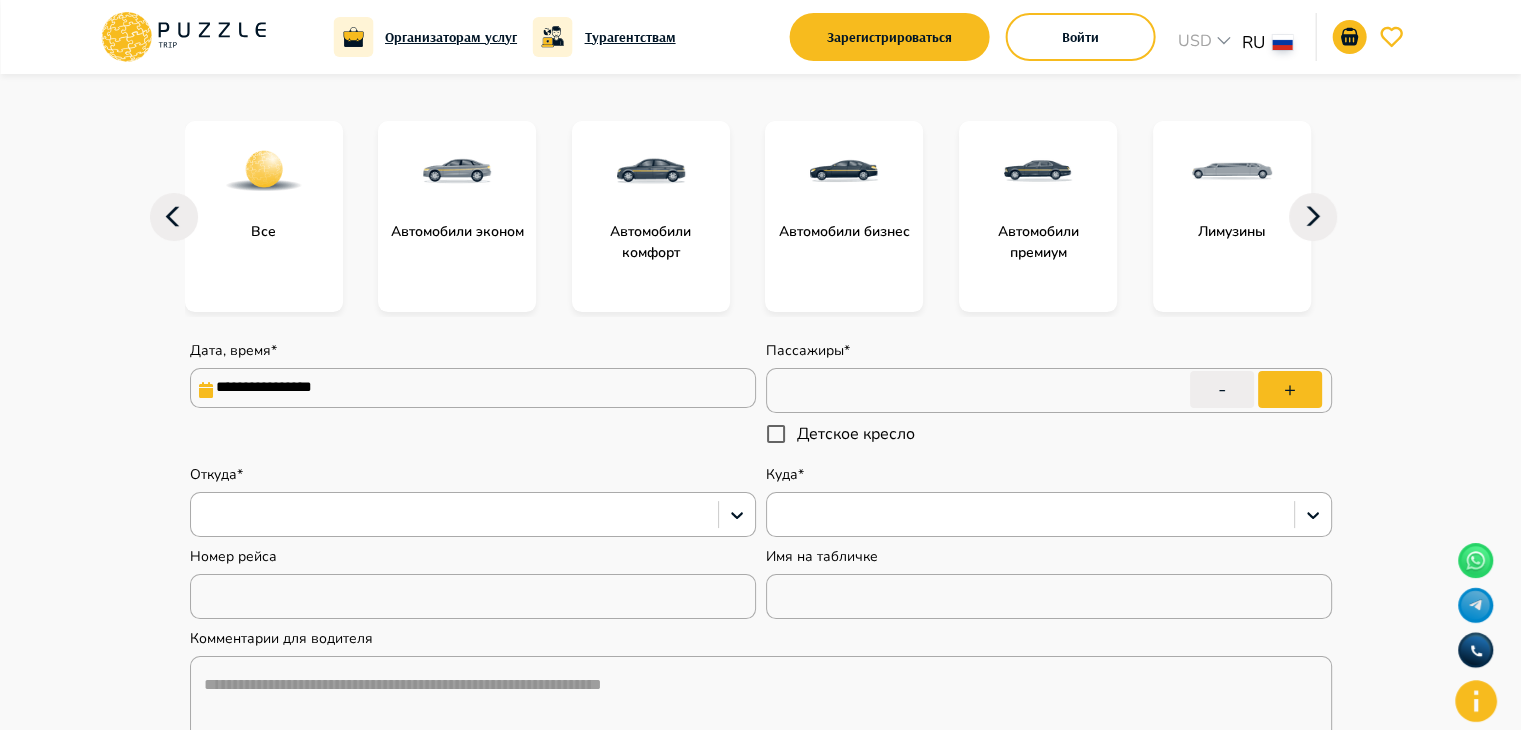 click 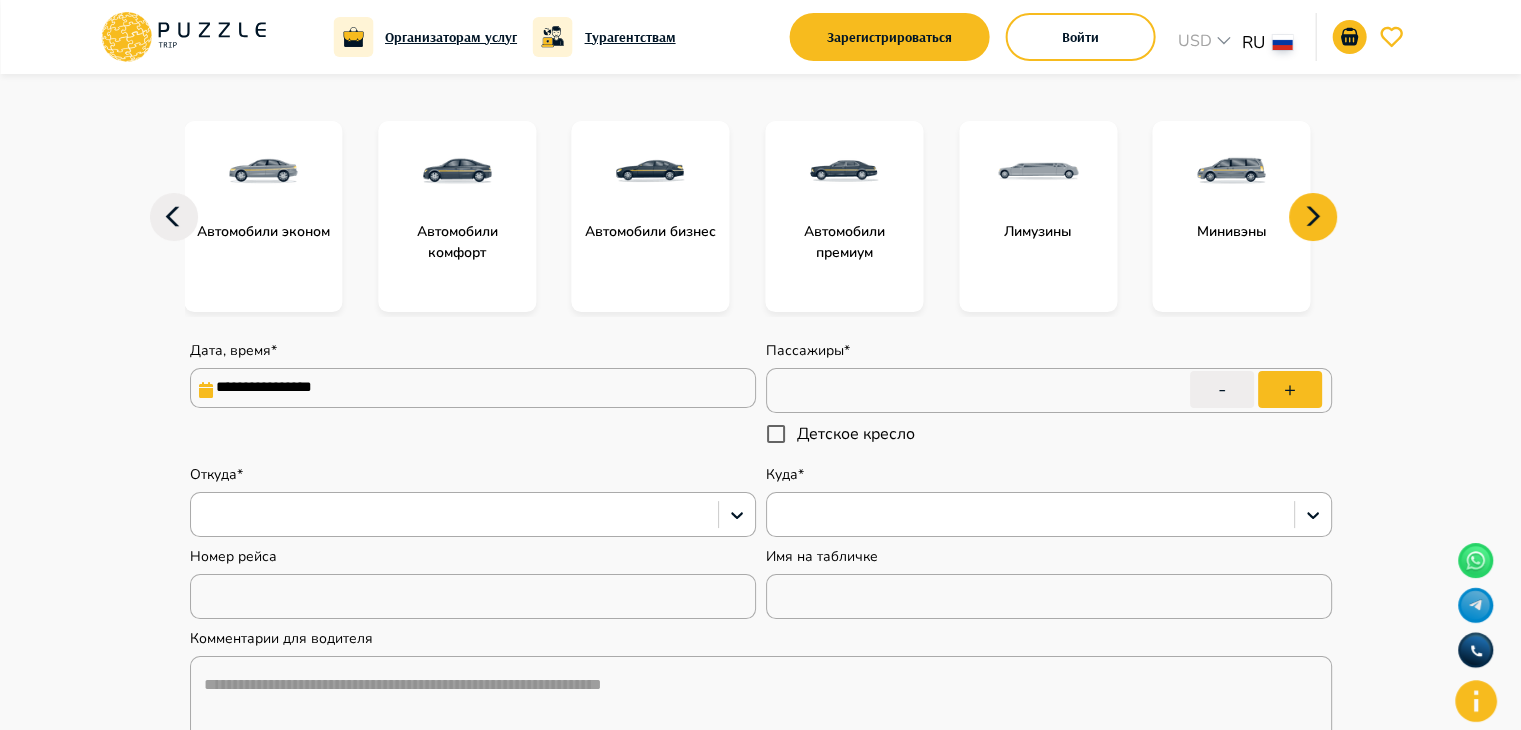 click 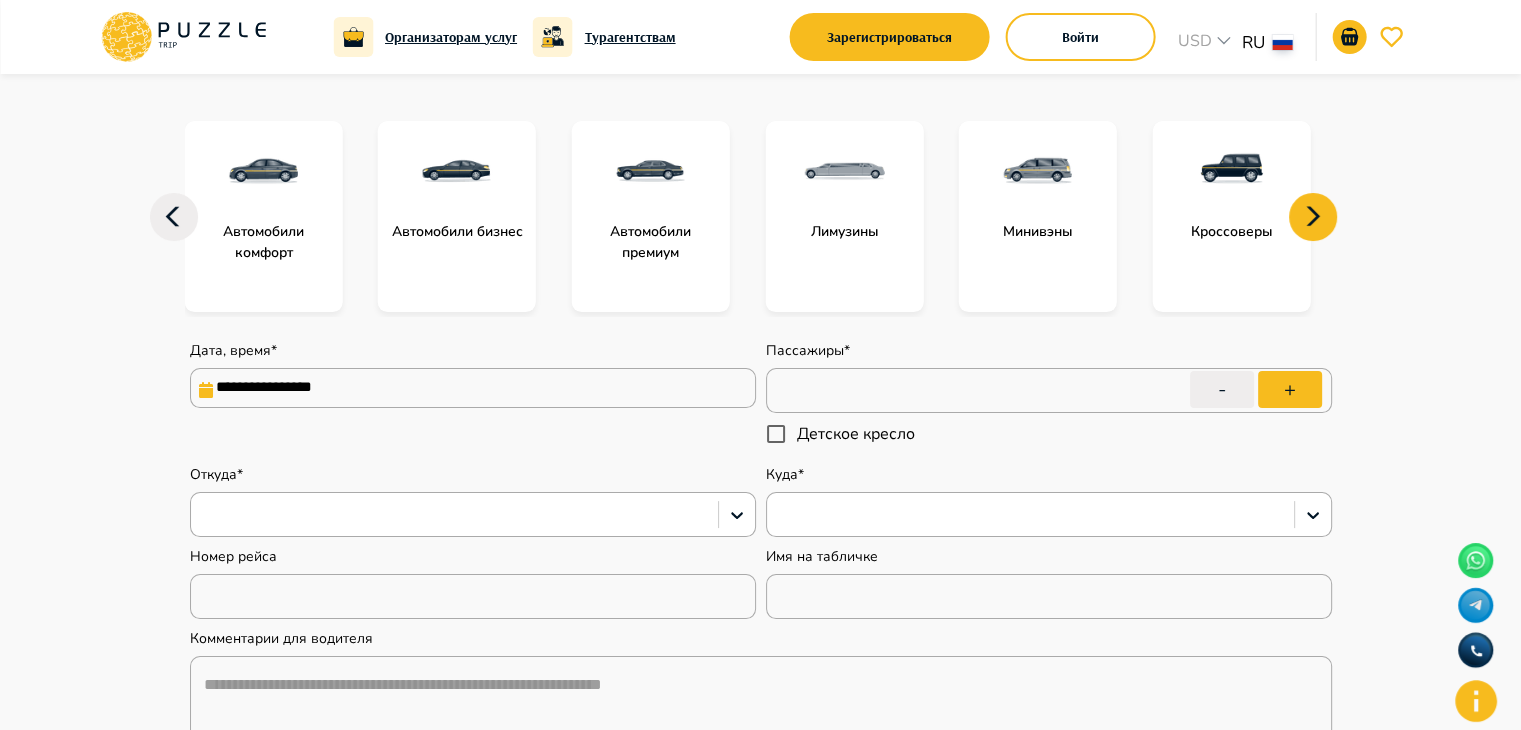 click 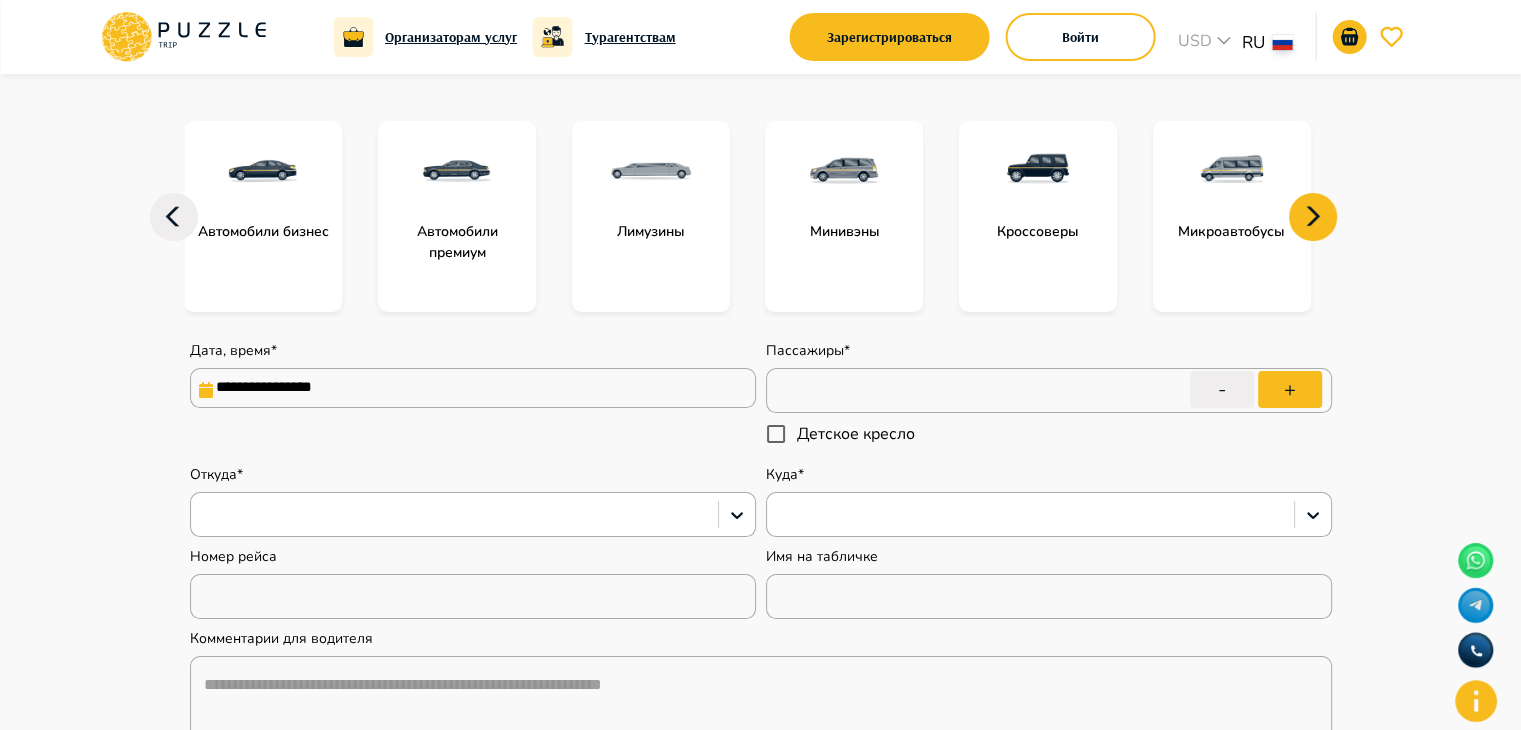 click 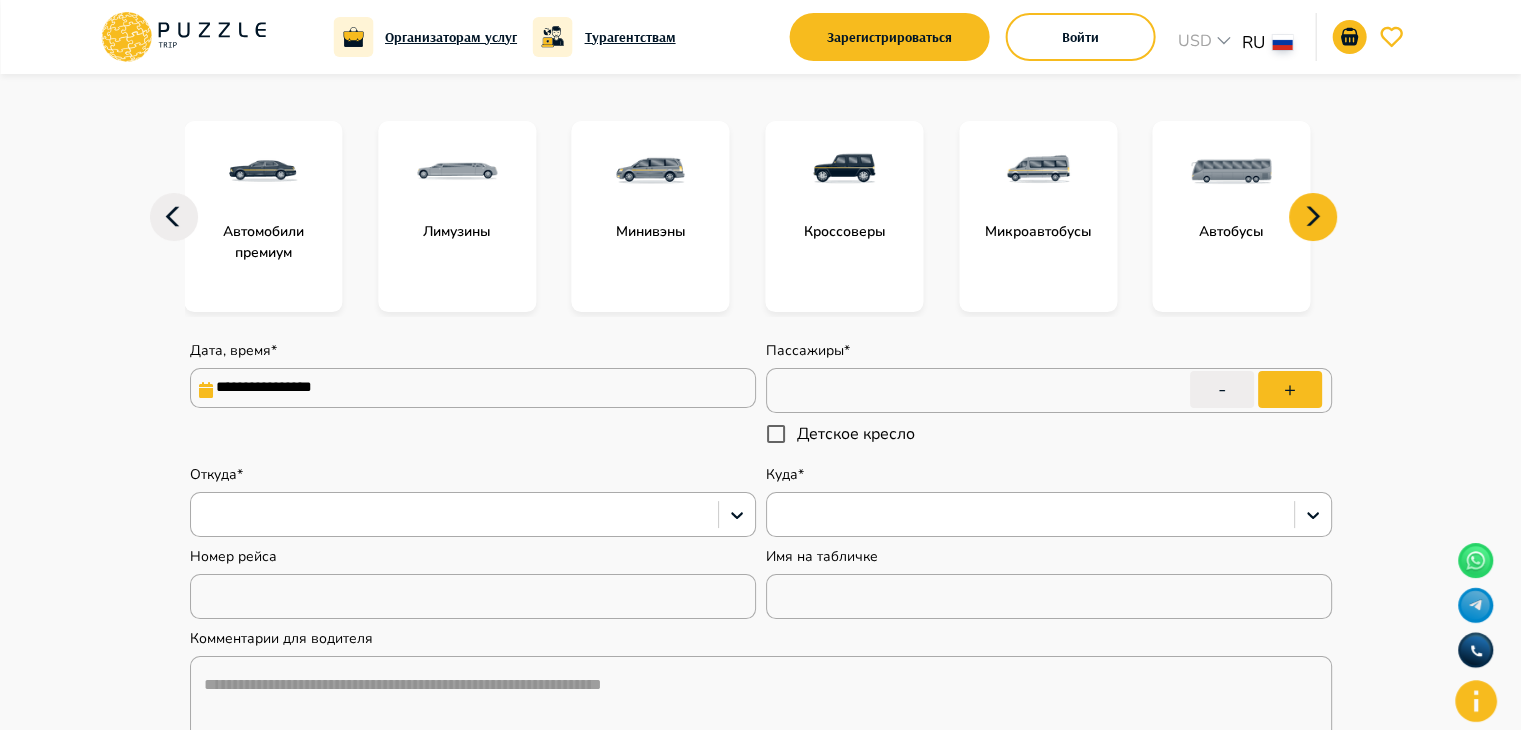 click 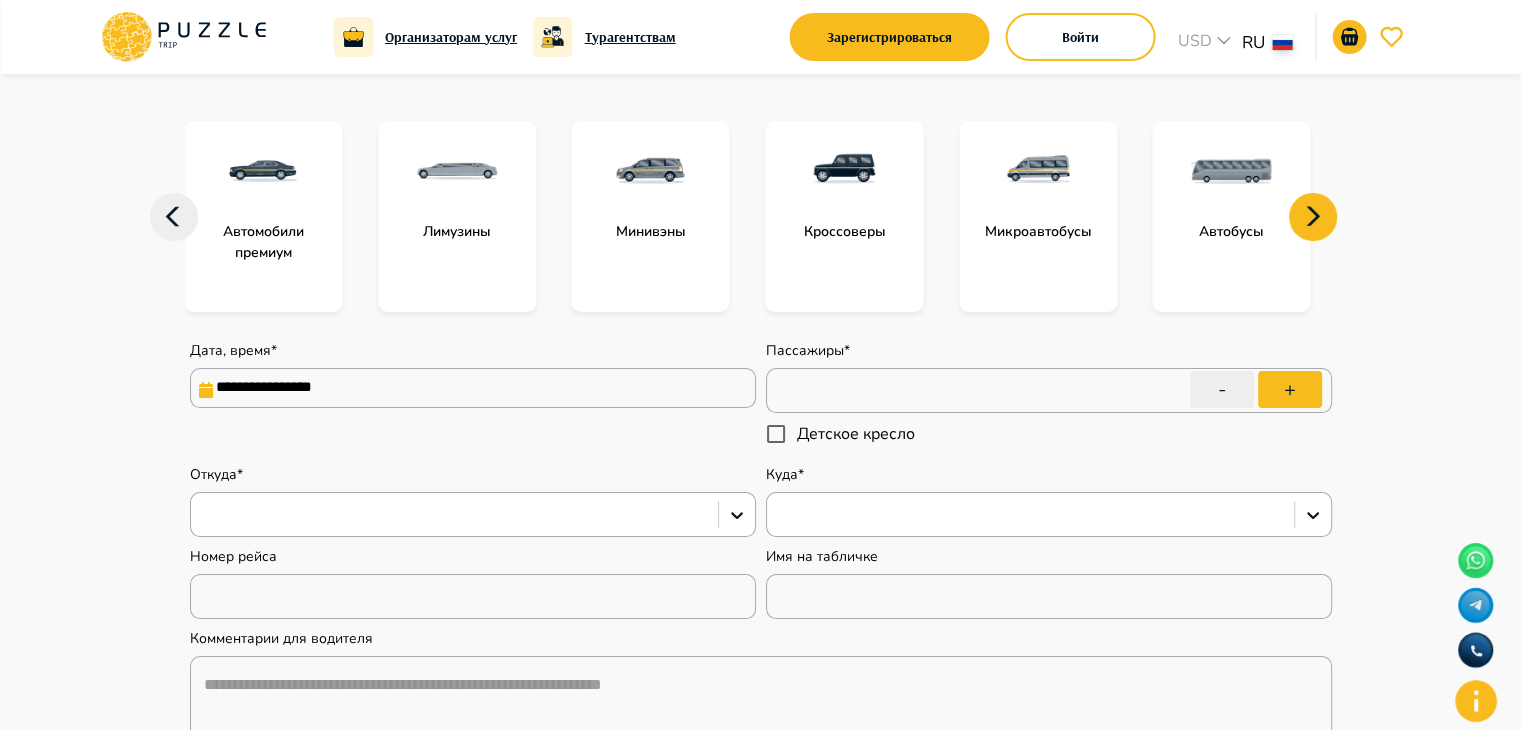 click at bounding box center (844, 171) 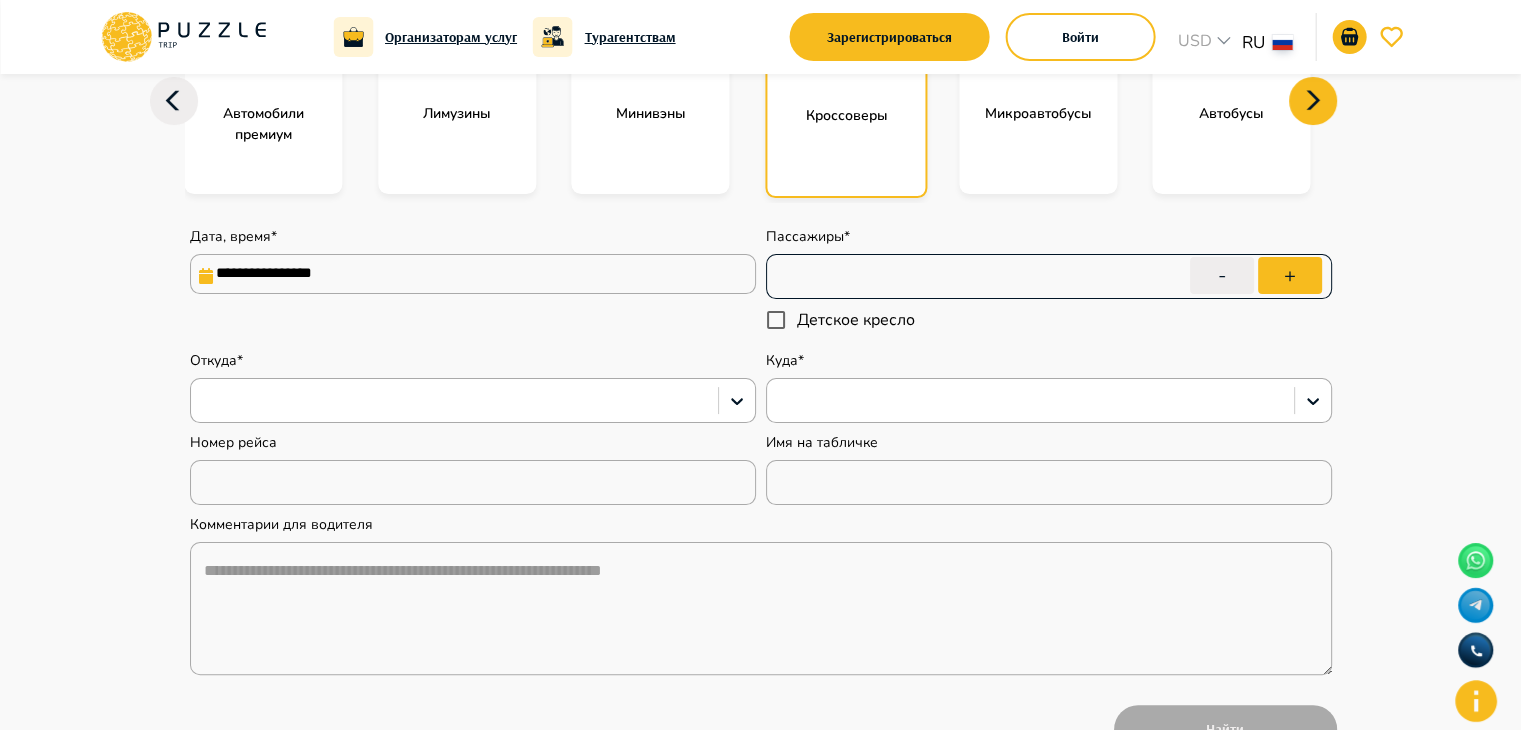 scroll, scrollTop: 332, scrollLeft: 0, axis: vertical 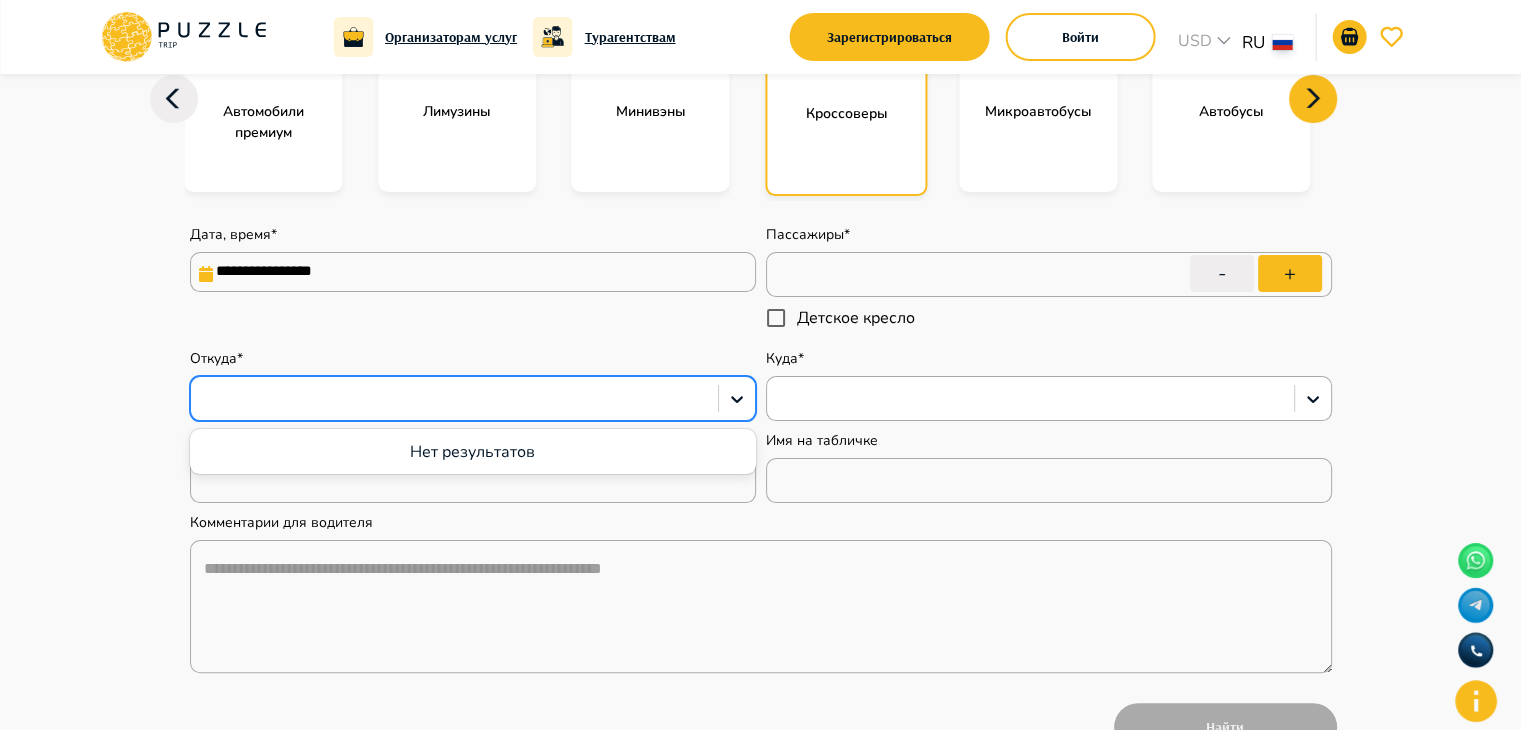 click at bounding box center (454, 399) 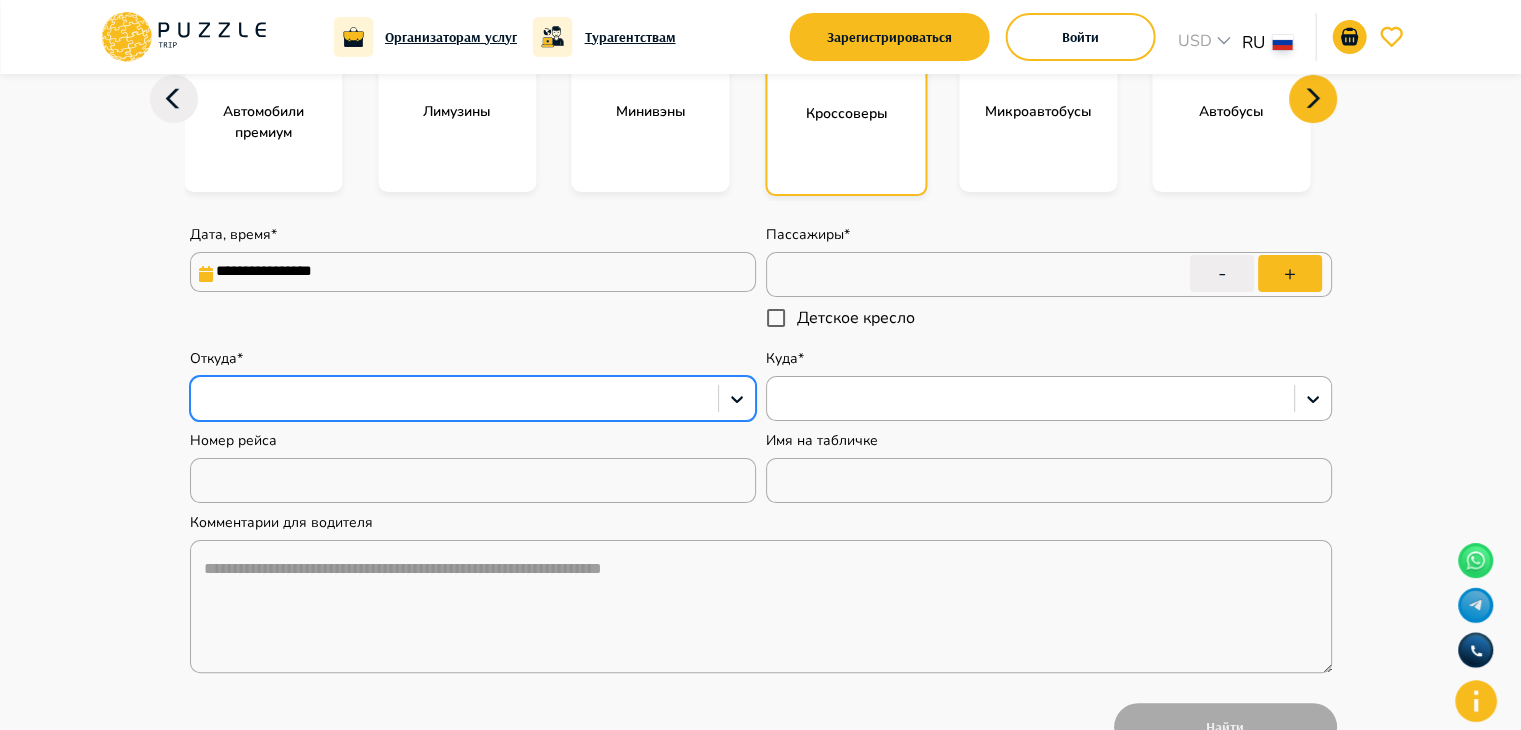 click at bounding box center (454, 399) 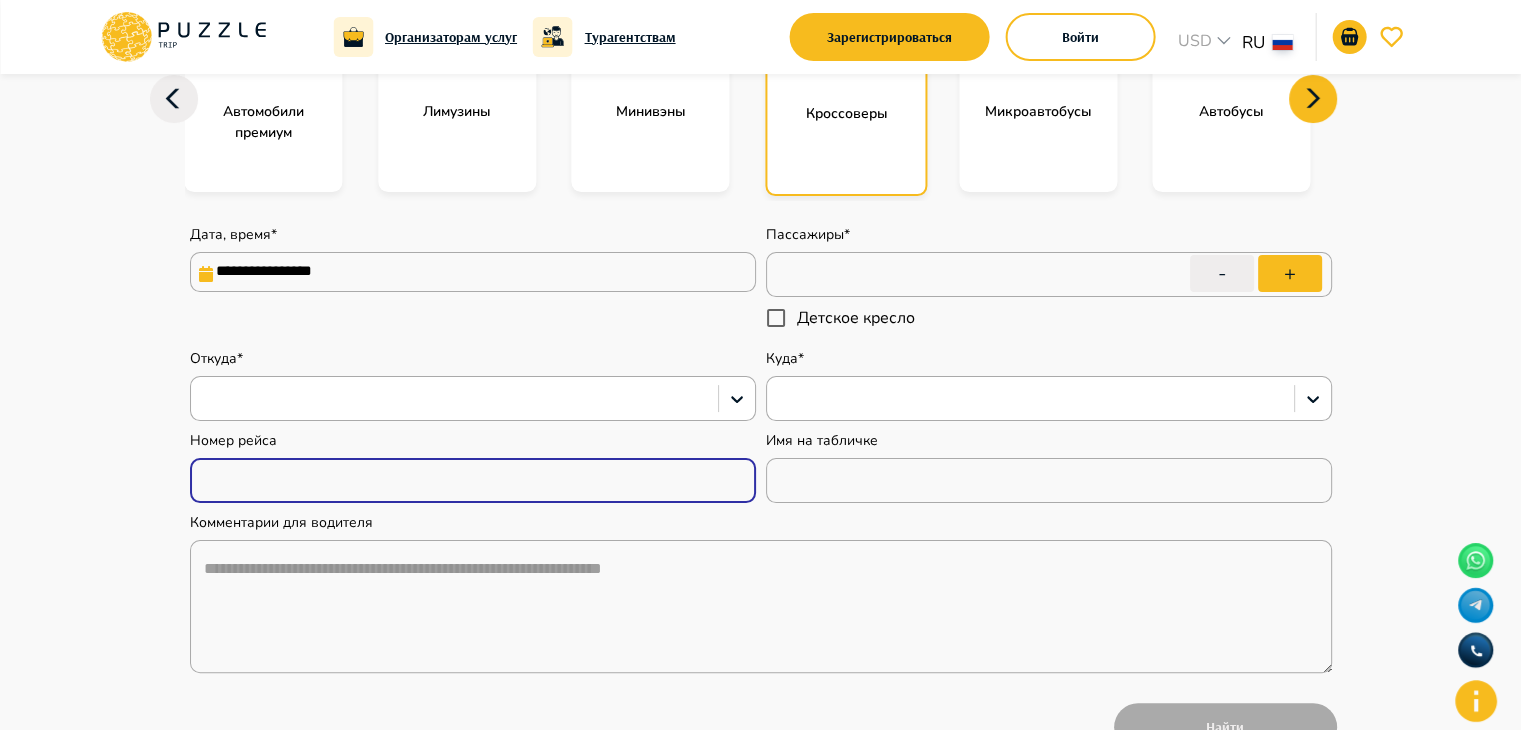 click at bounding box center (473, 481) 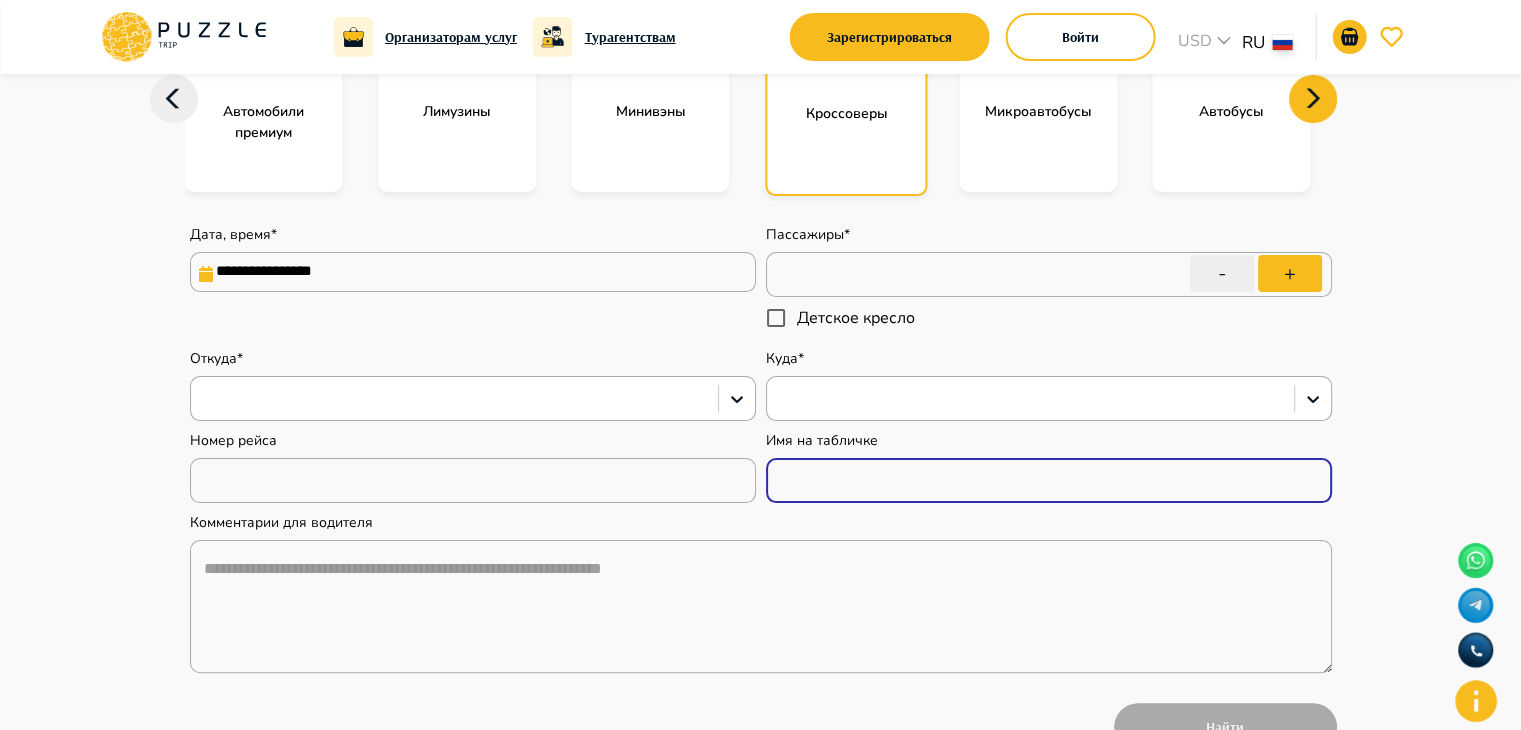 click at bounding box center [1049, 481] 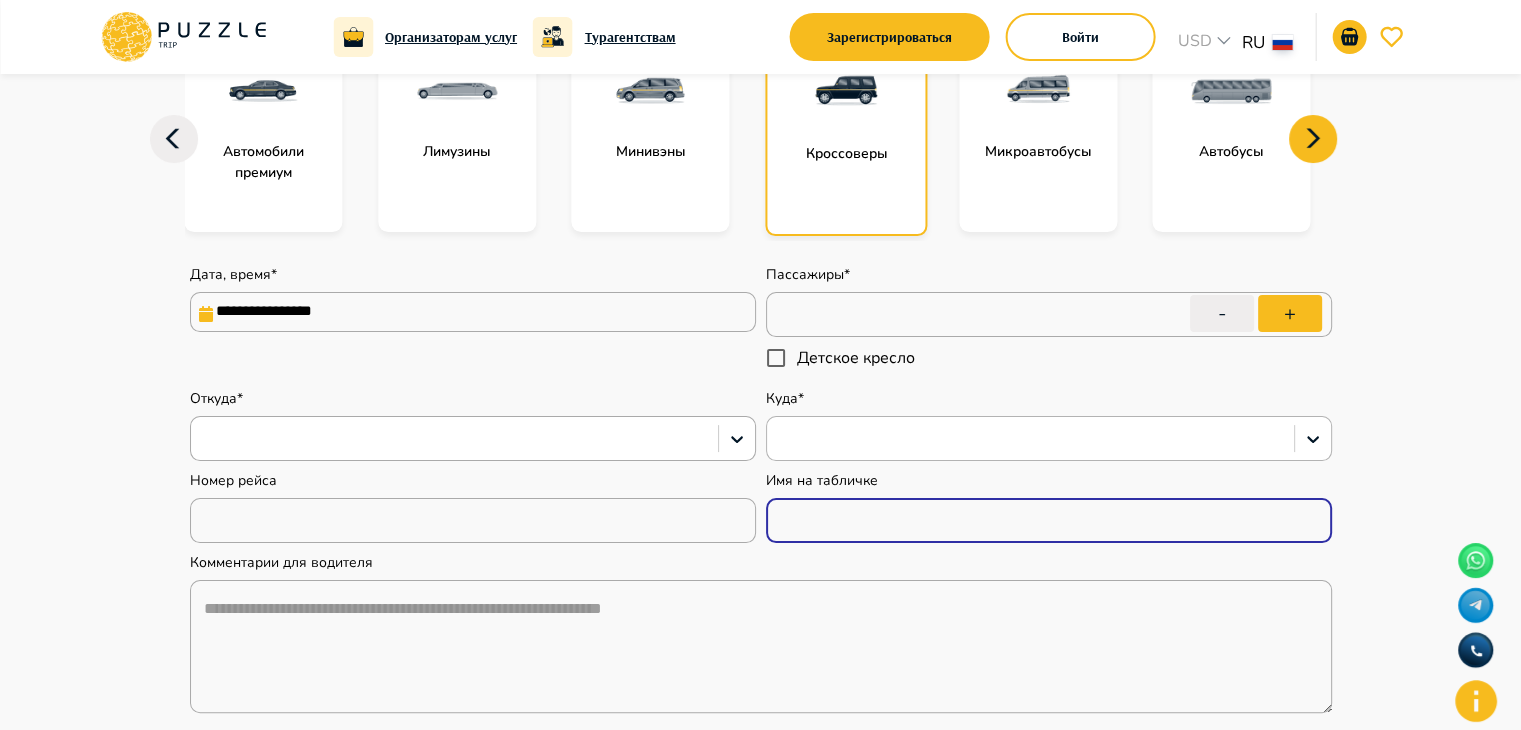 scroll, scrollTop: 284, scrollLeft: 0, axis: vertical 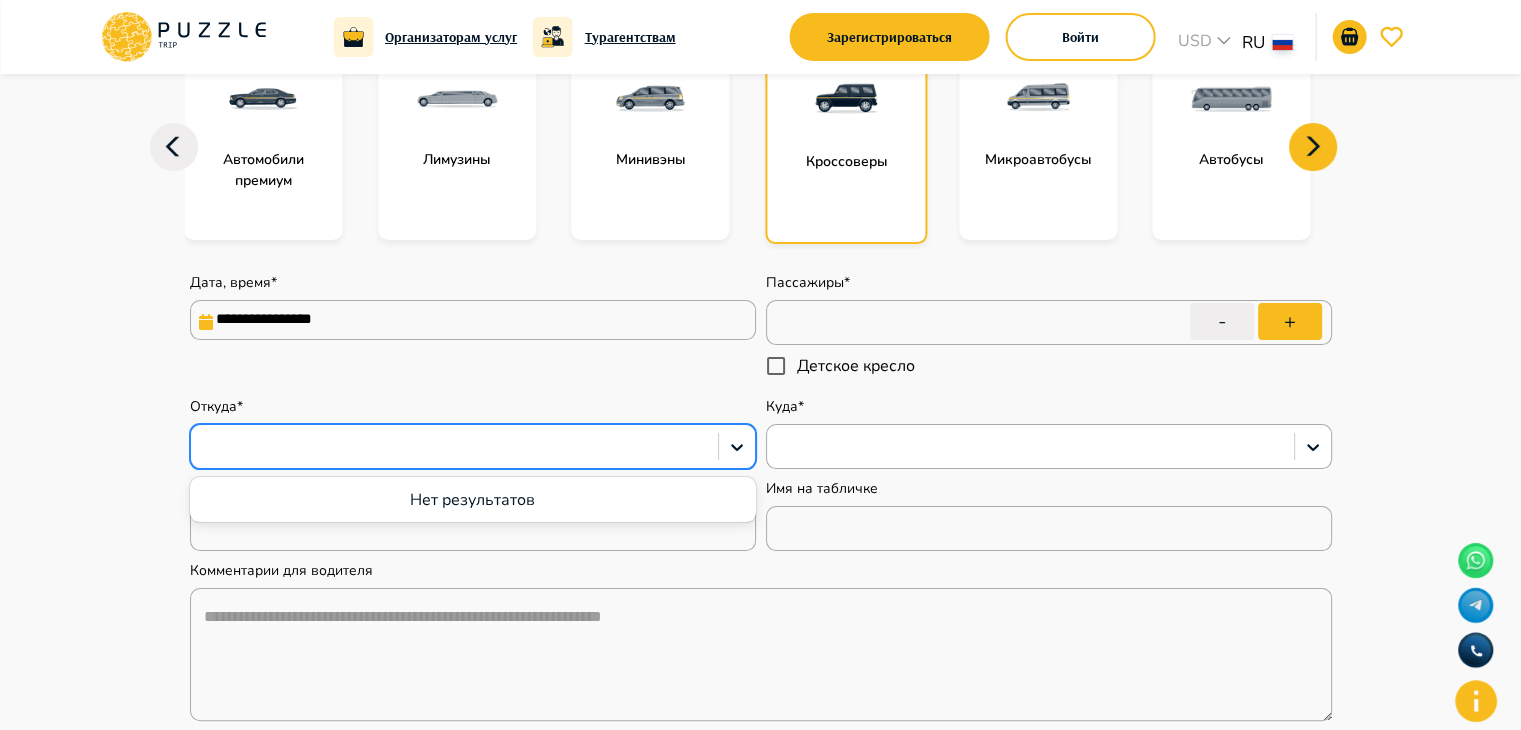 click at bounding box center [473, 446] 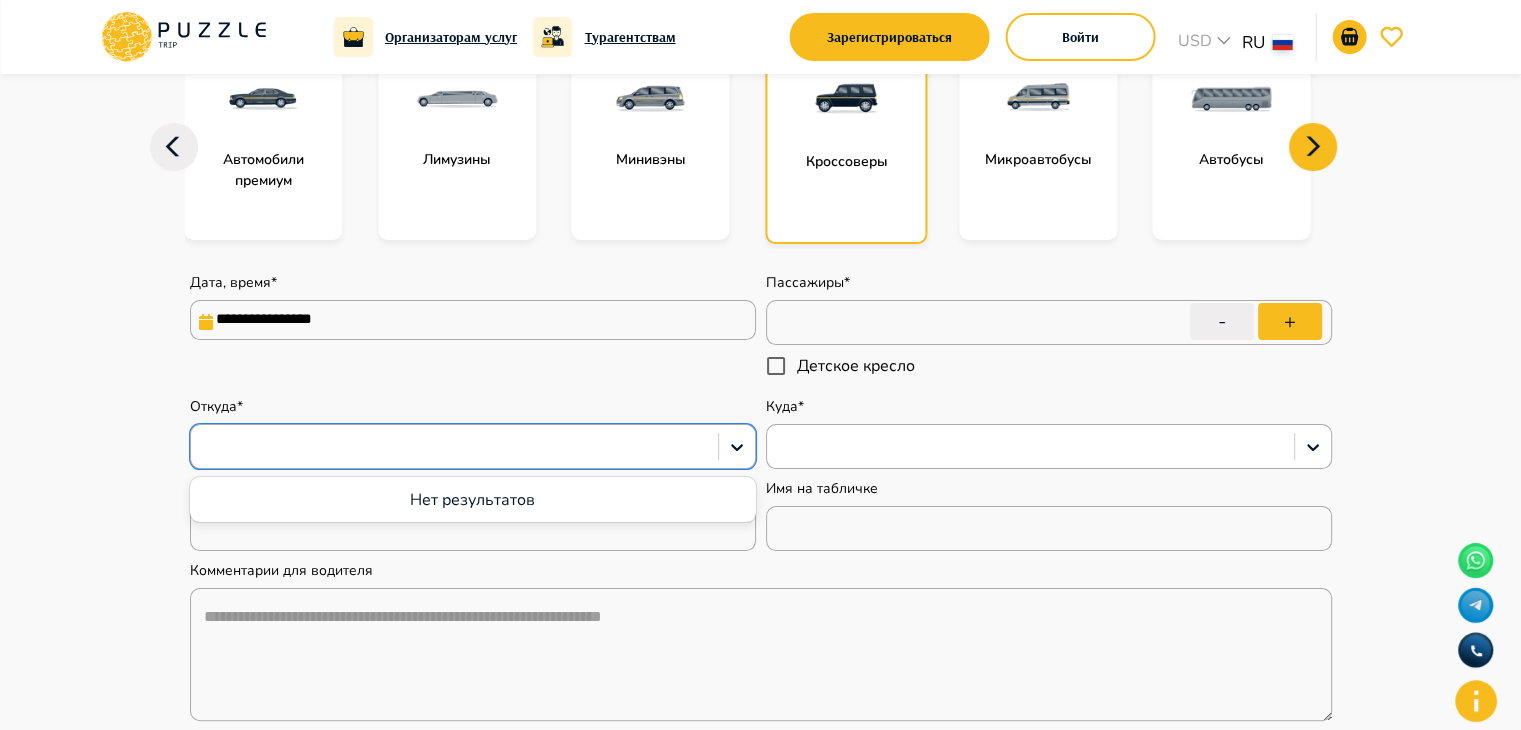 click on "Нет результатов" at bounding box center [473, 500] 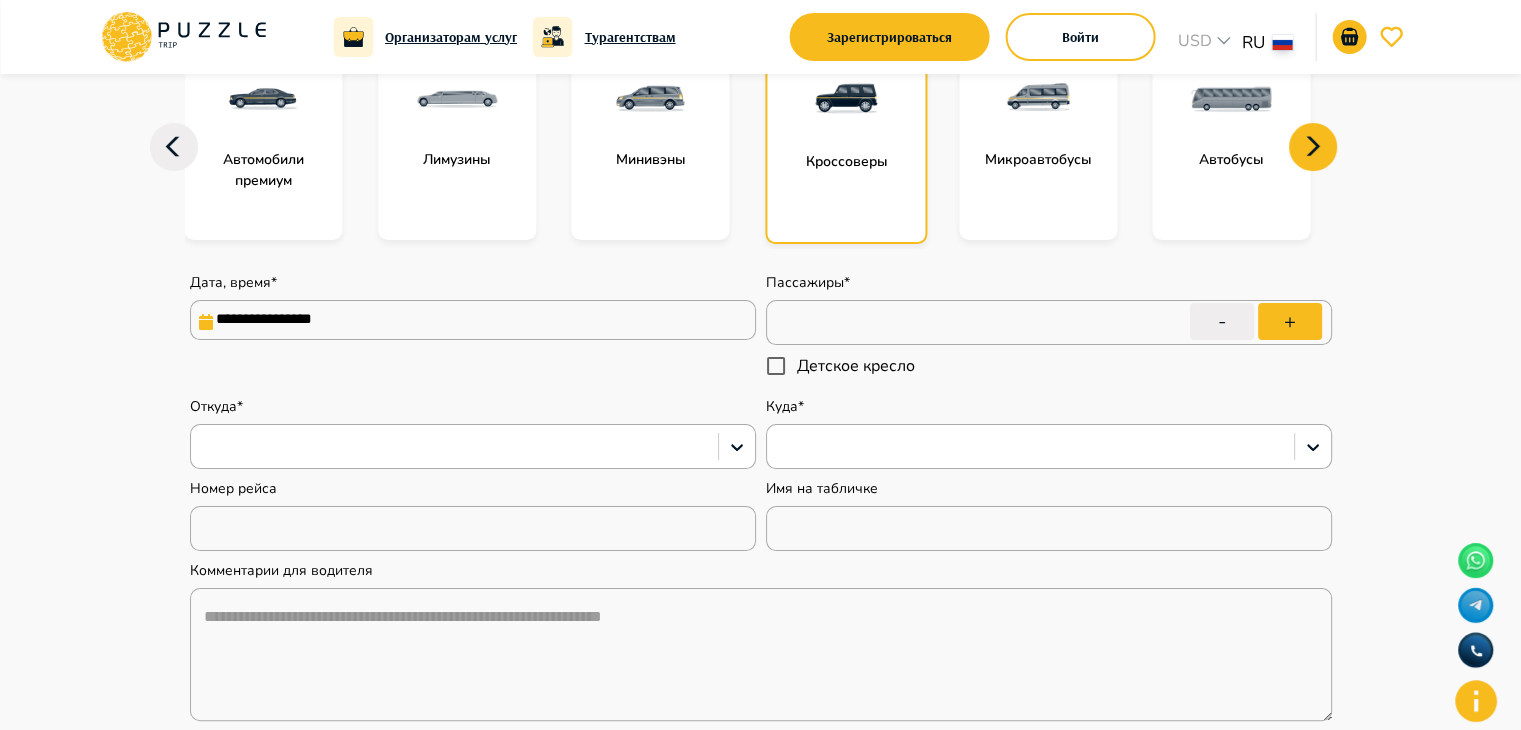 click at bounding box center (651, 99) 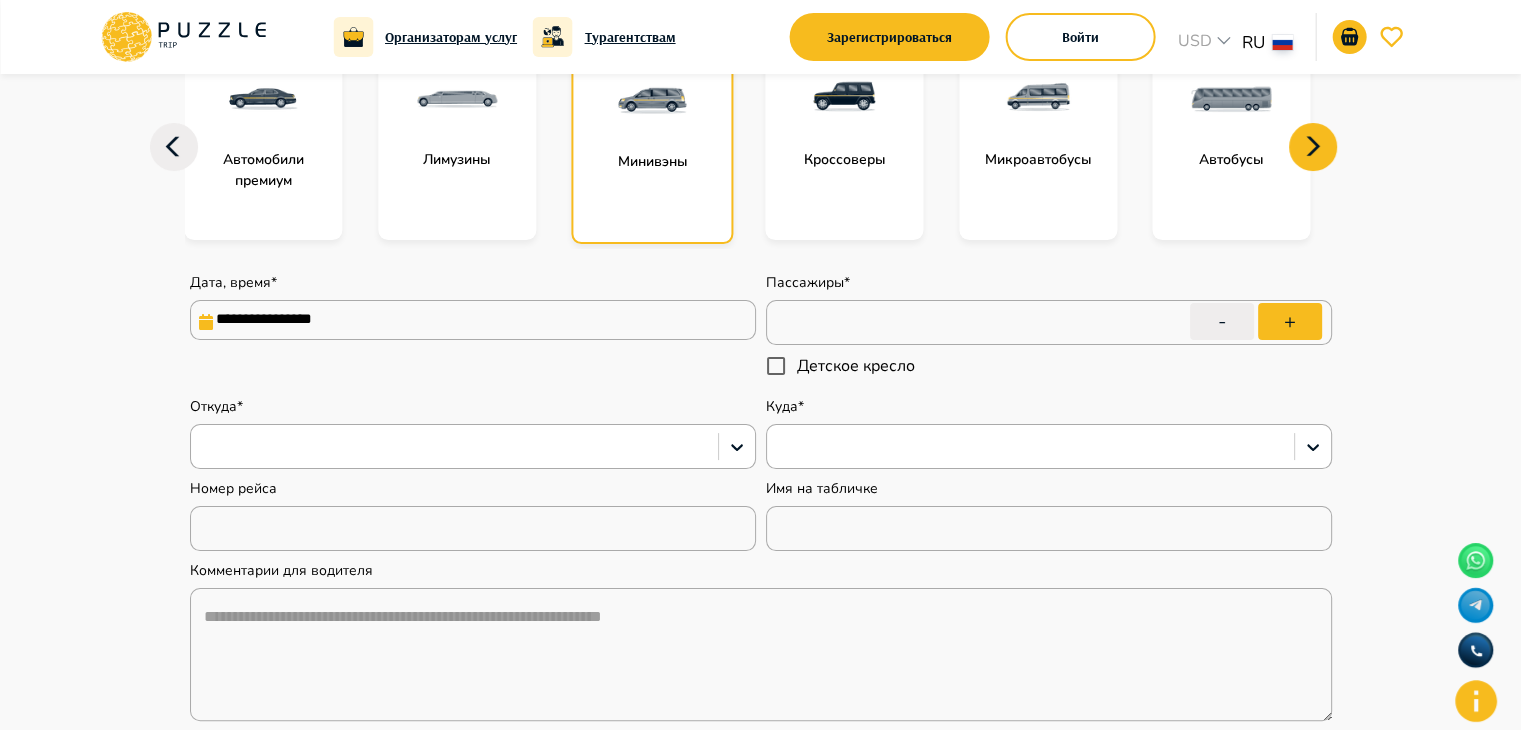 type on "*" 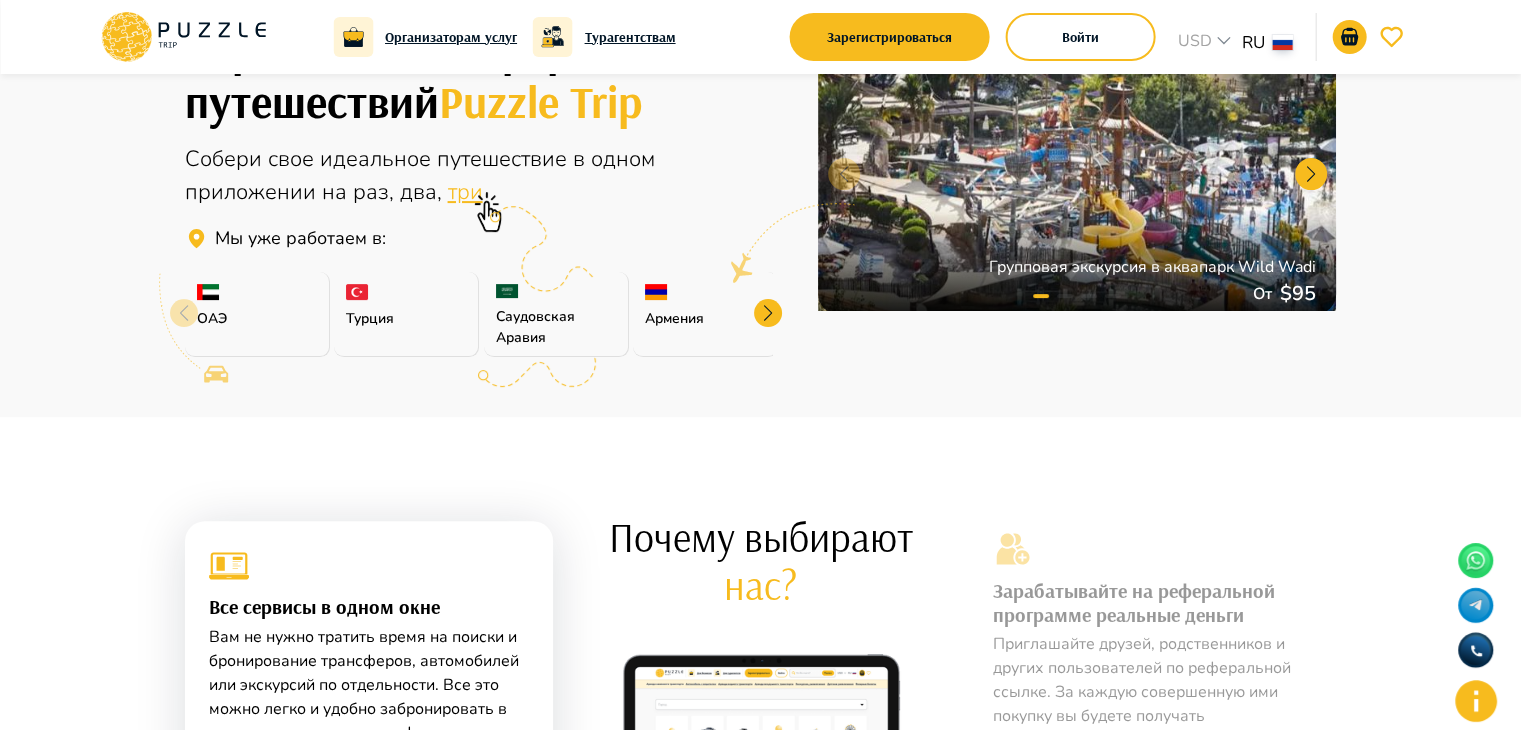 scroll, scrollTop: 584, scrollLeft: 0, axis: vertical 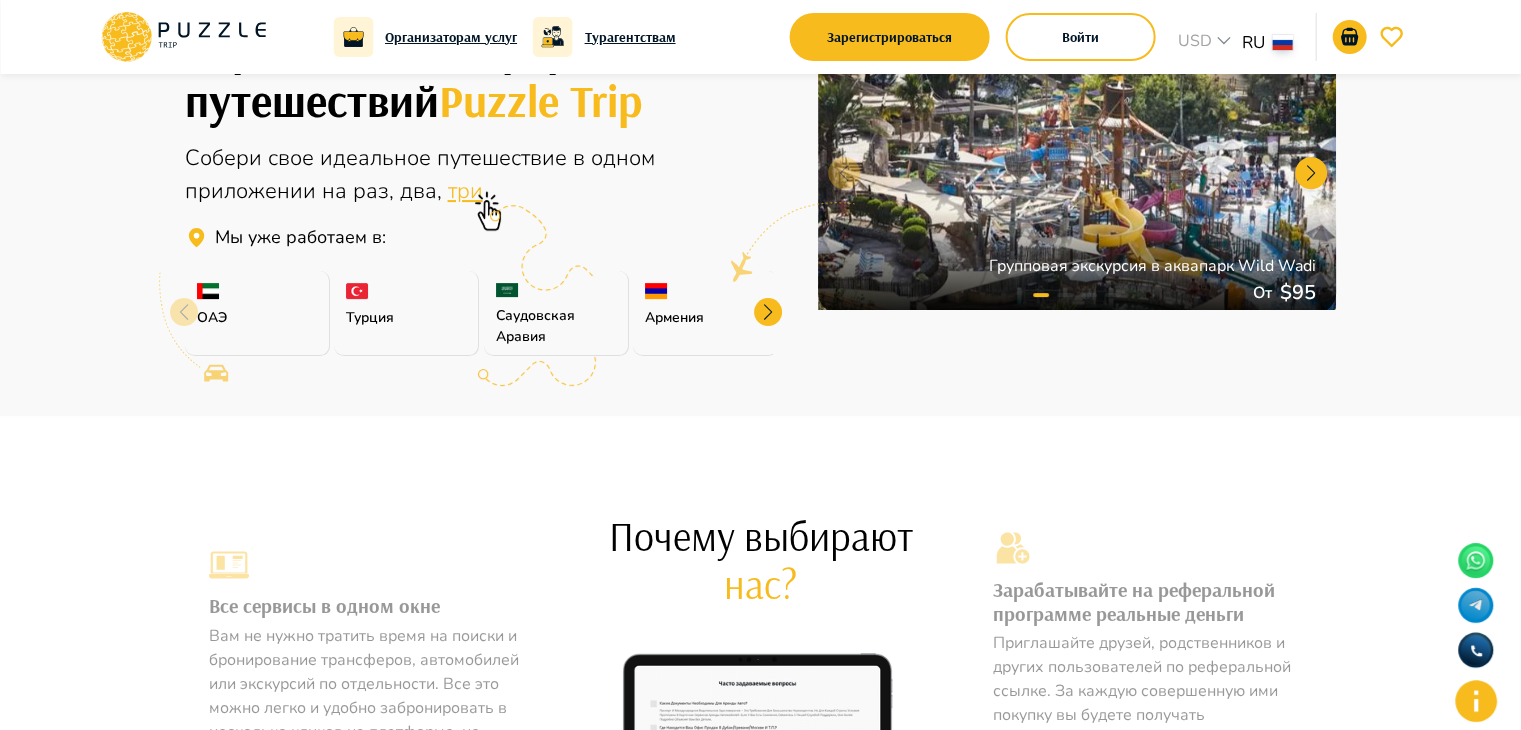 click 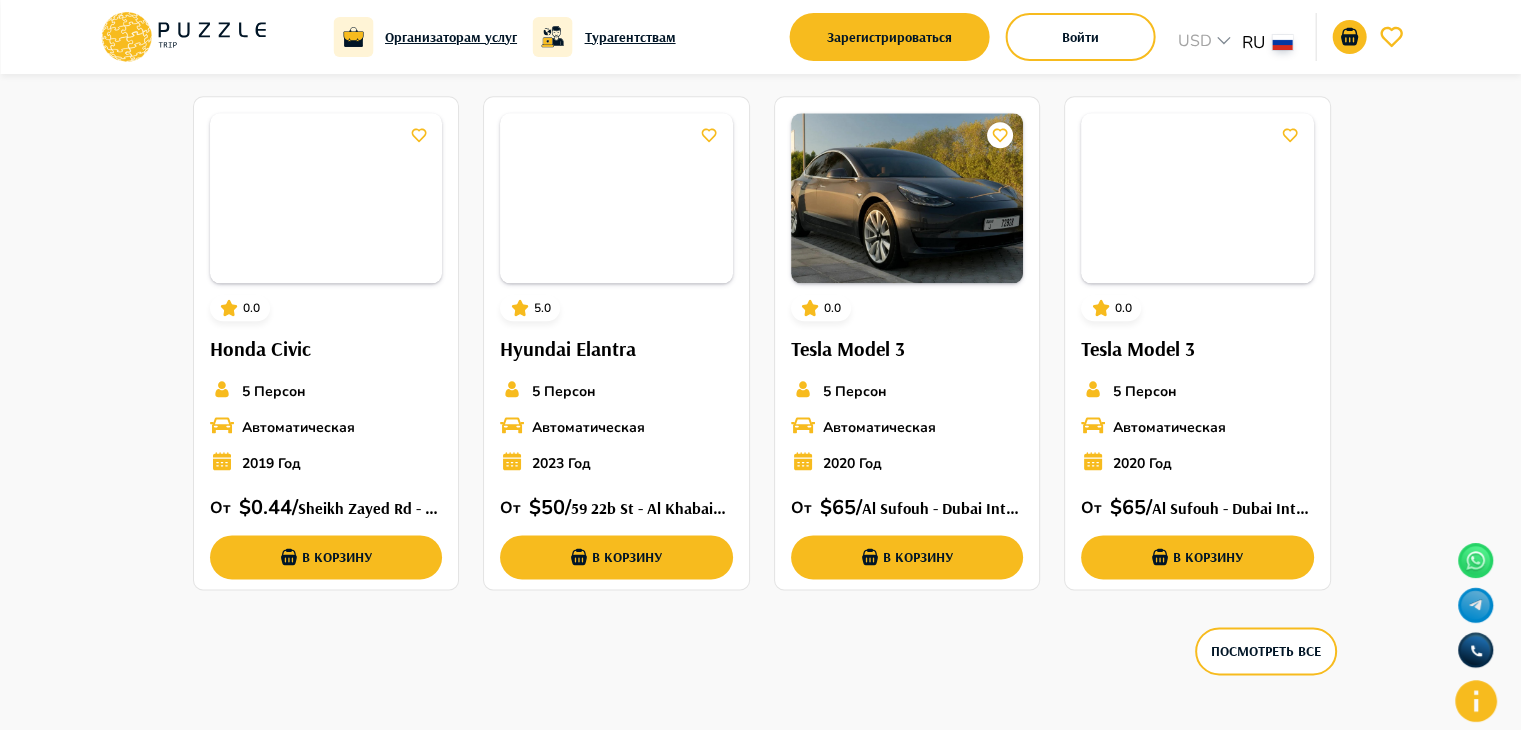 scroll, scrollTop: 2376, scrollLeft: 0, axis: vertical 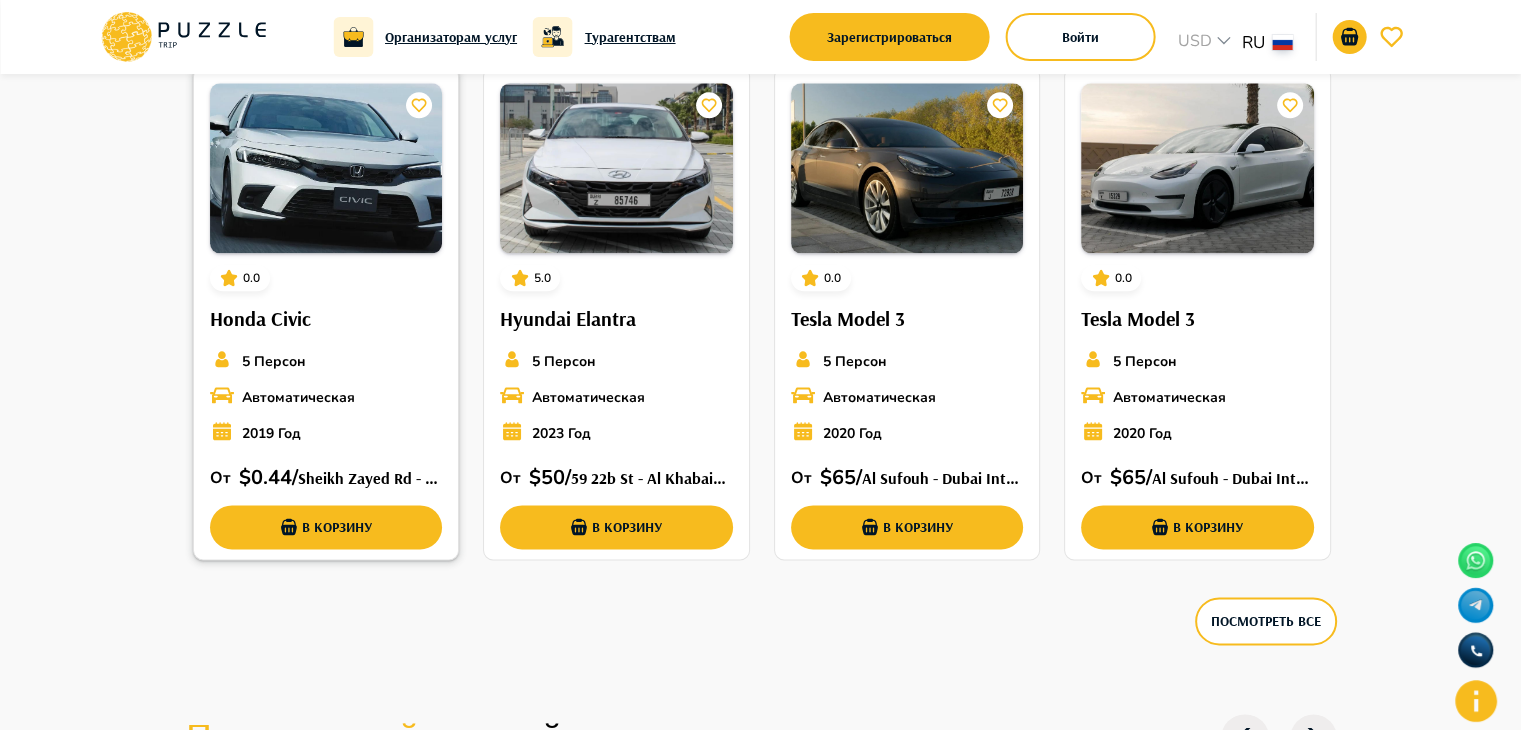 click on "5 Персон Автоматическая  2019 Год" at bounding box center (326, 401) 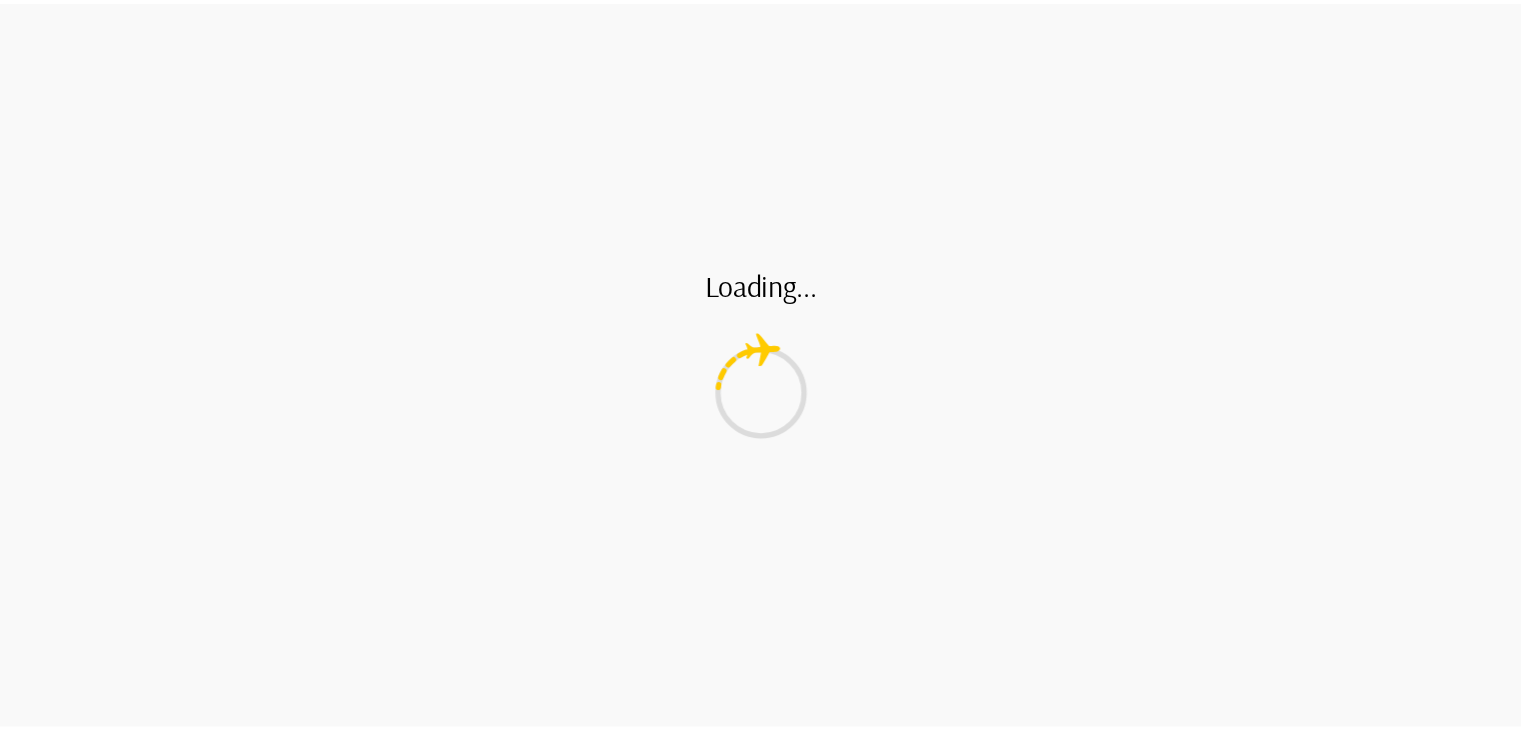 scroll, scrollTop: 0, scrollLeft: 0, axis: both 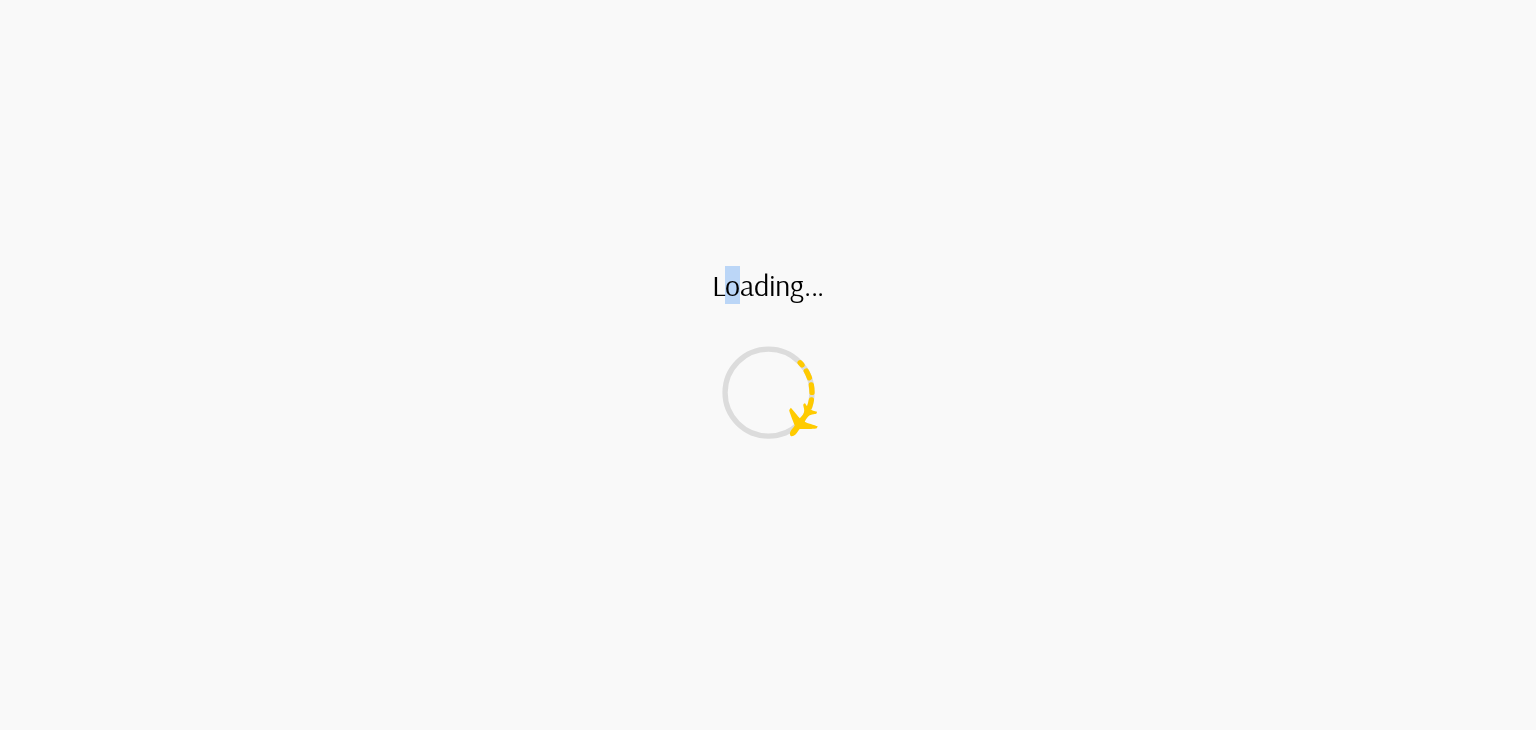 drag, startPoint x: 728, startPoint y: 140, endPoint x: 737, endPoint y: 130, distance: 13.453624 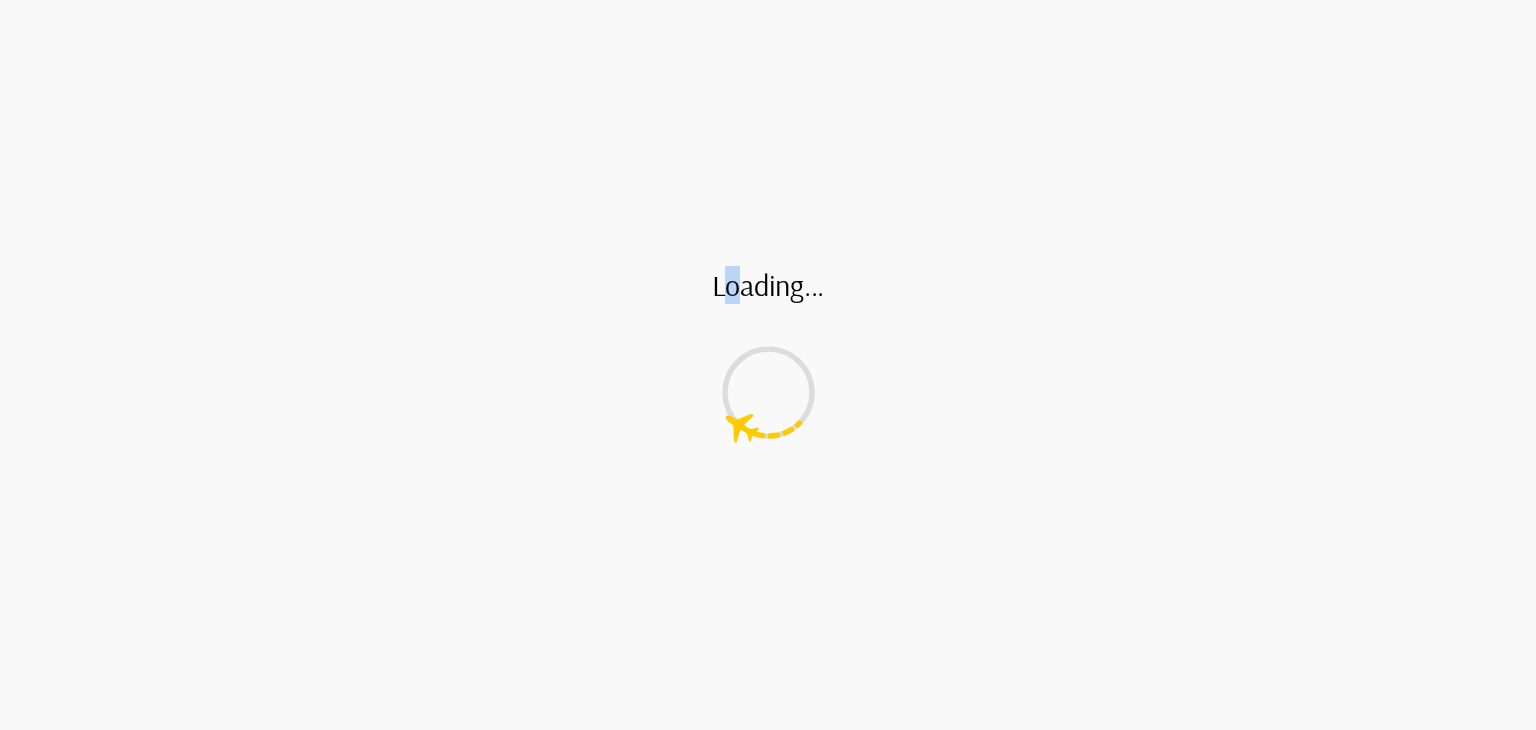 click on "Loading..." at bounding box center (768, 365) 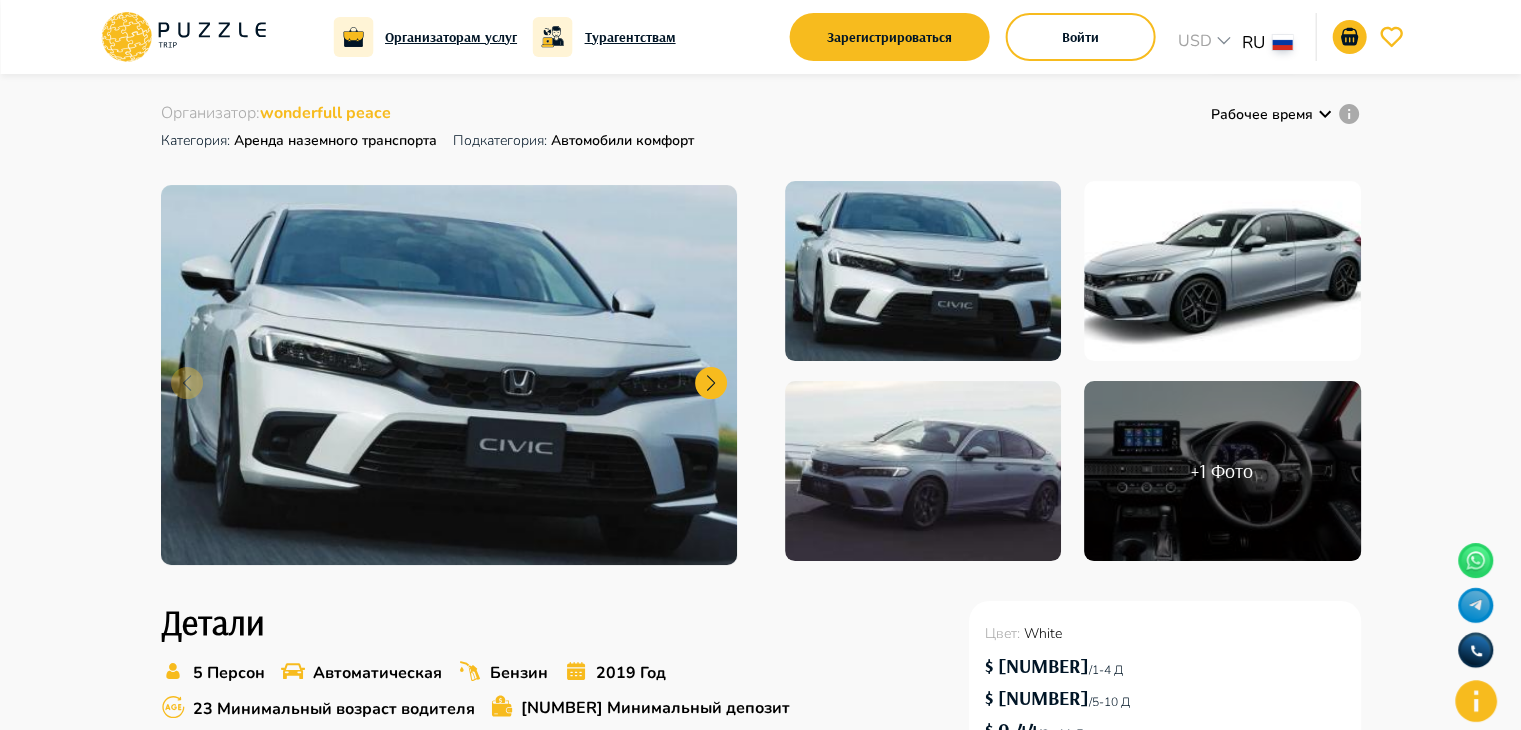 scroll, scrollTop: 156, scrollLeft: 0, axis: vertical 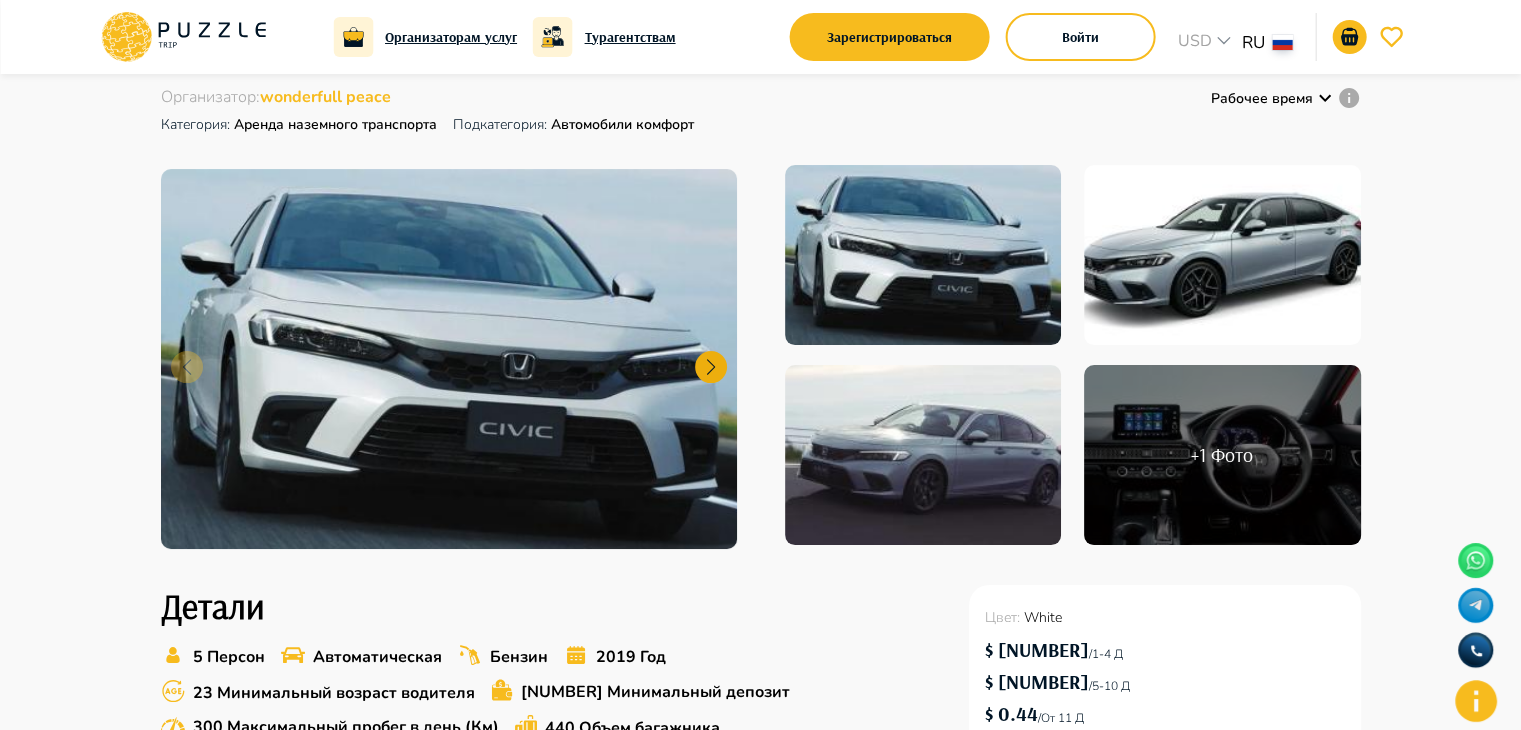 click at bounding box center (711, 367) 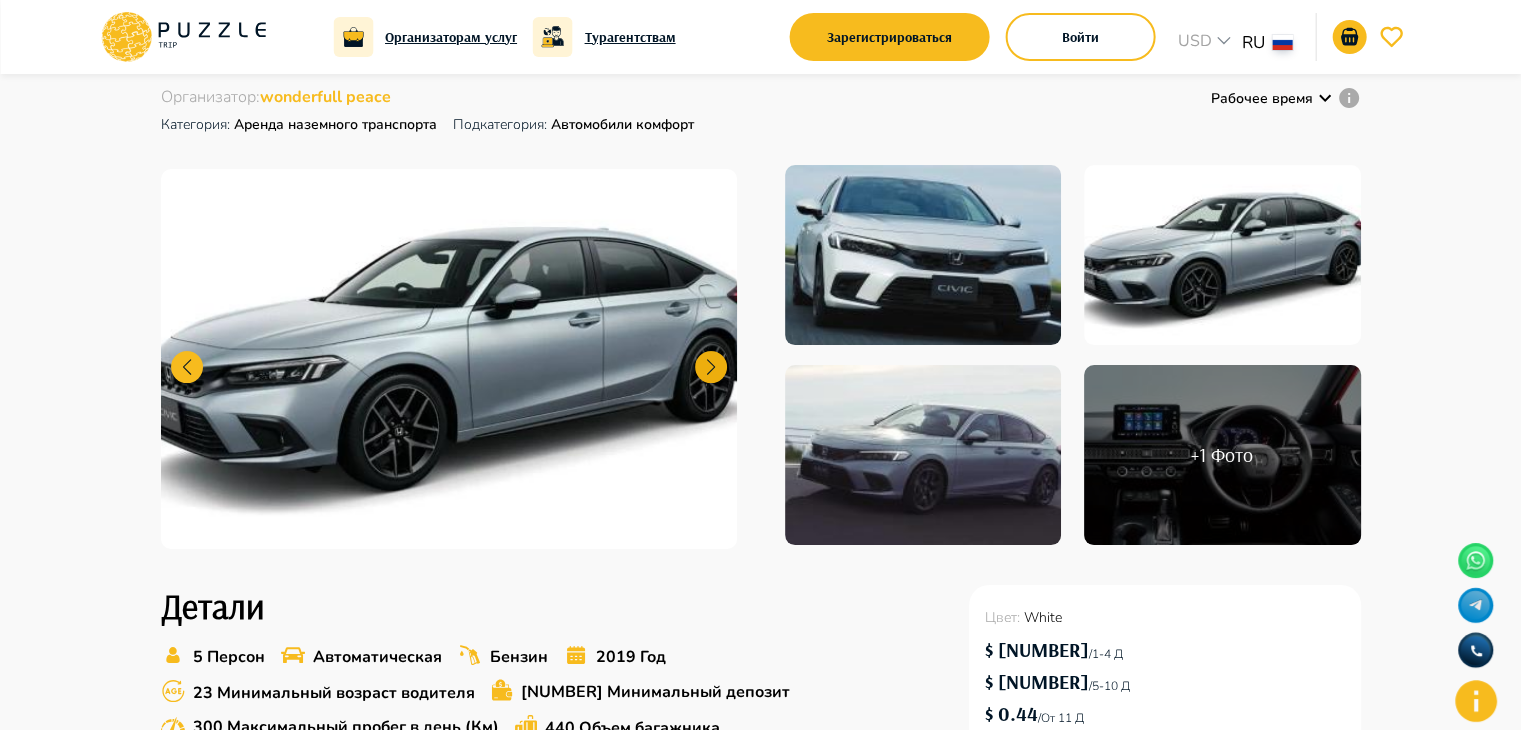click at bounding box center (711, 367) 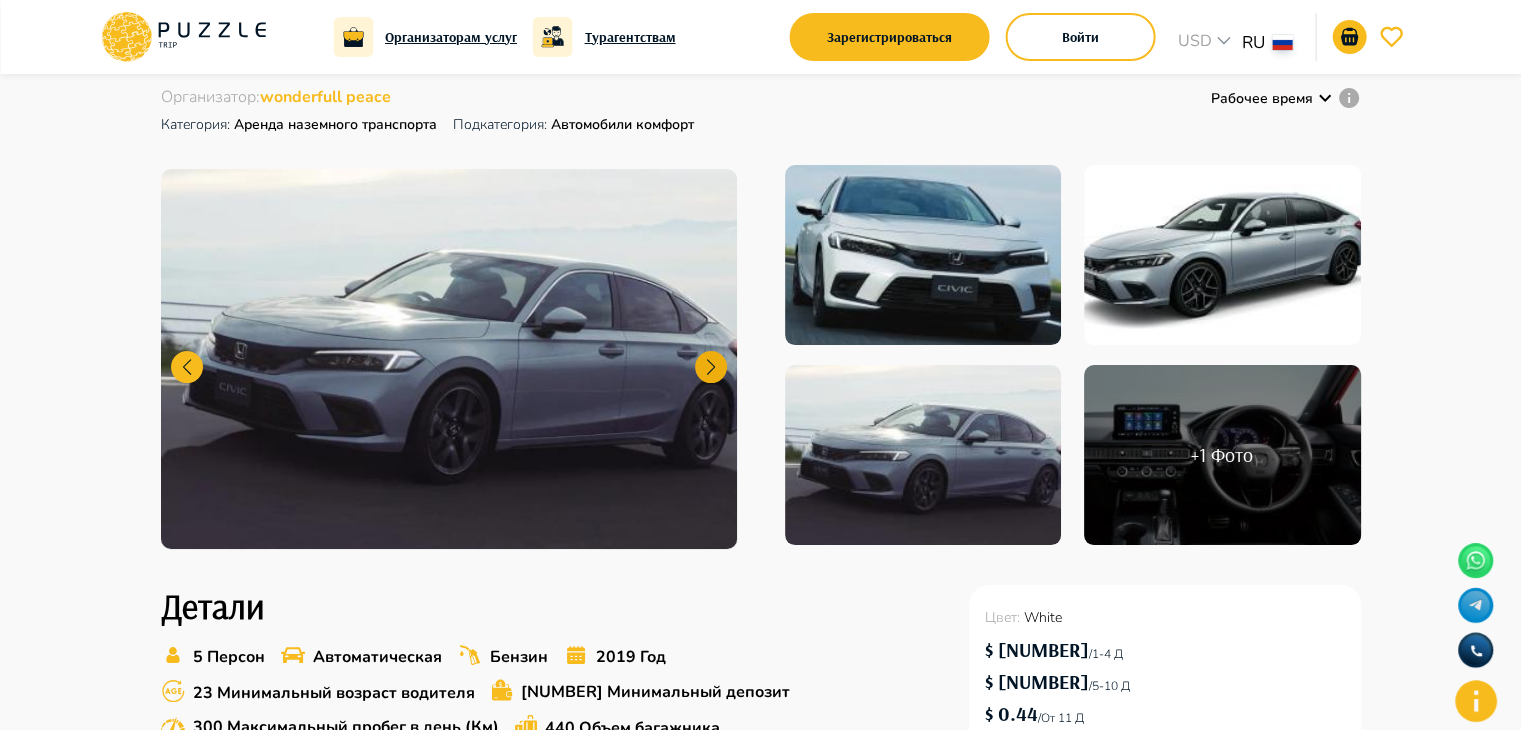 click at bounding box center [711, 367] 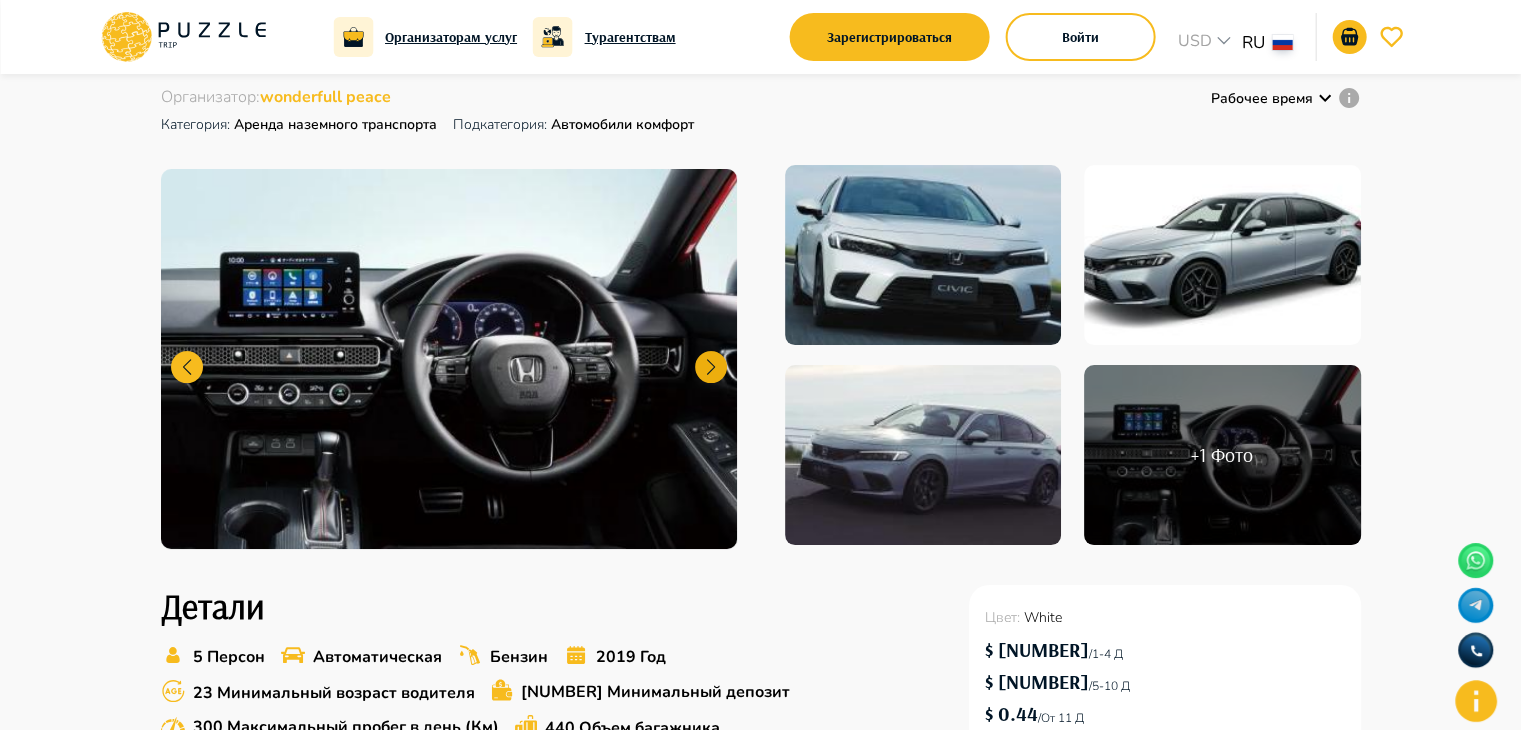 click at bounding box center (711, 367) 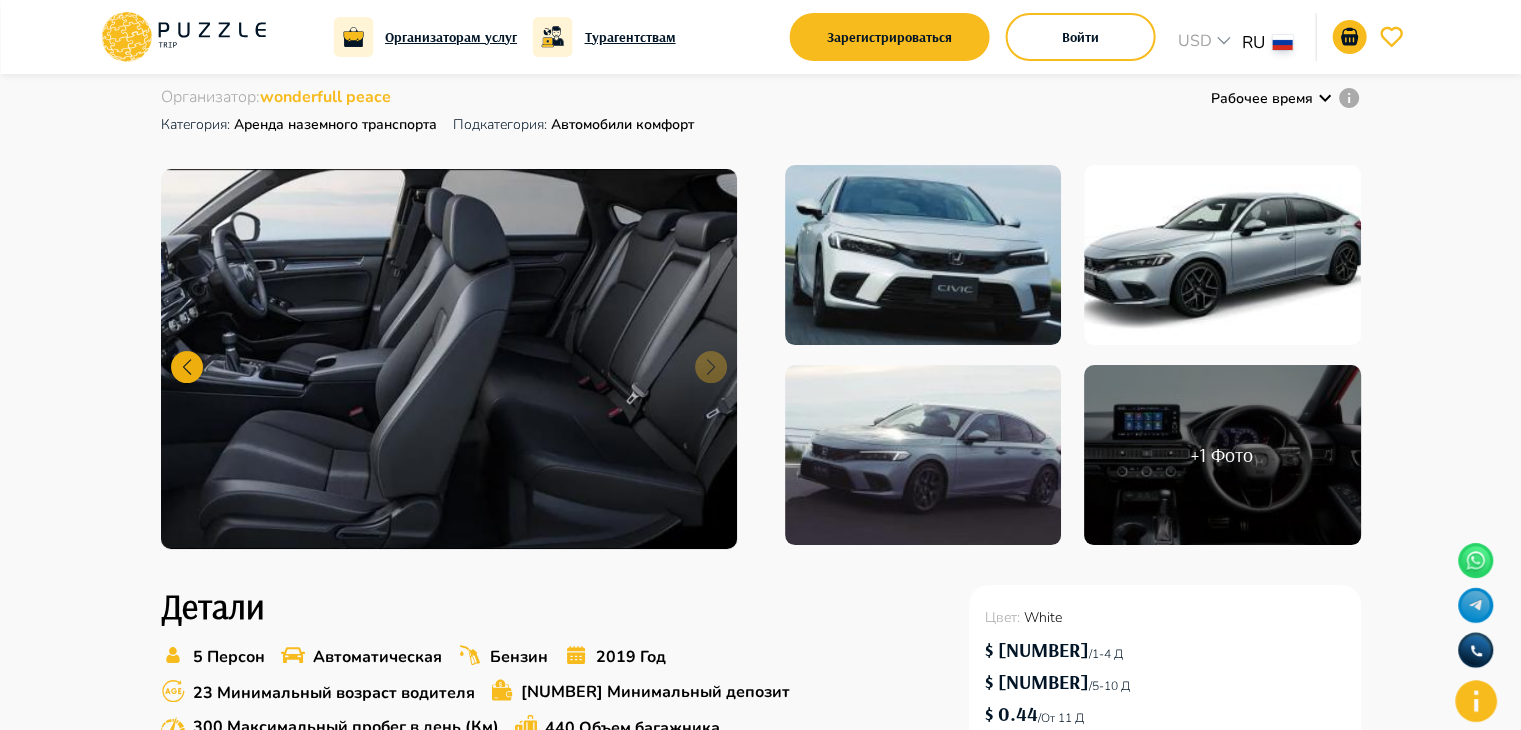 click at bounding box center [187, 367] 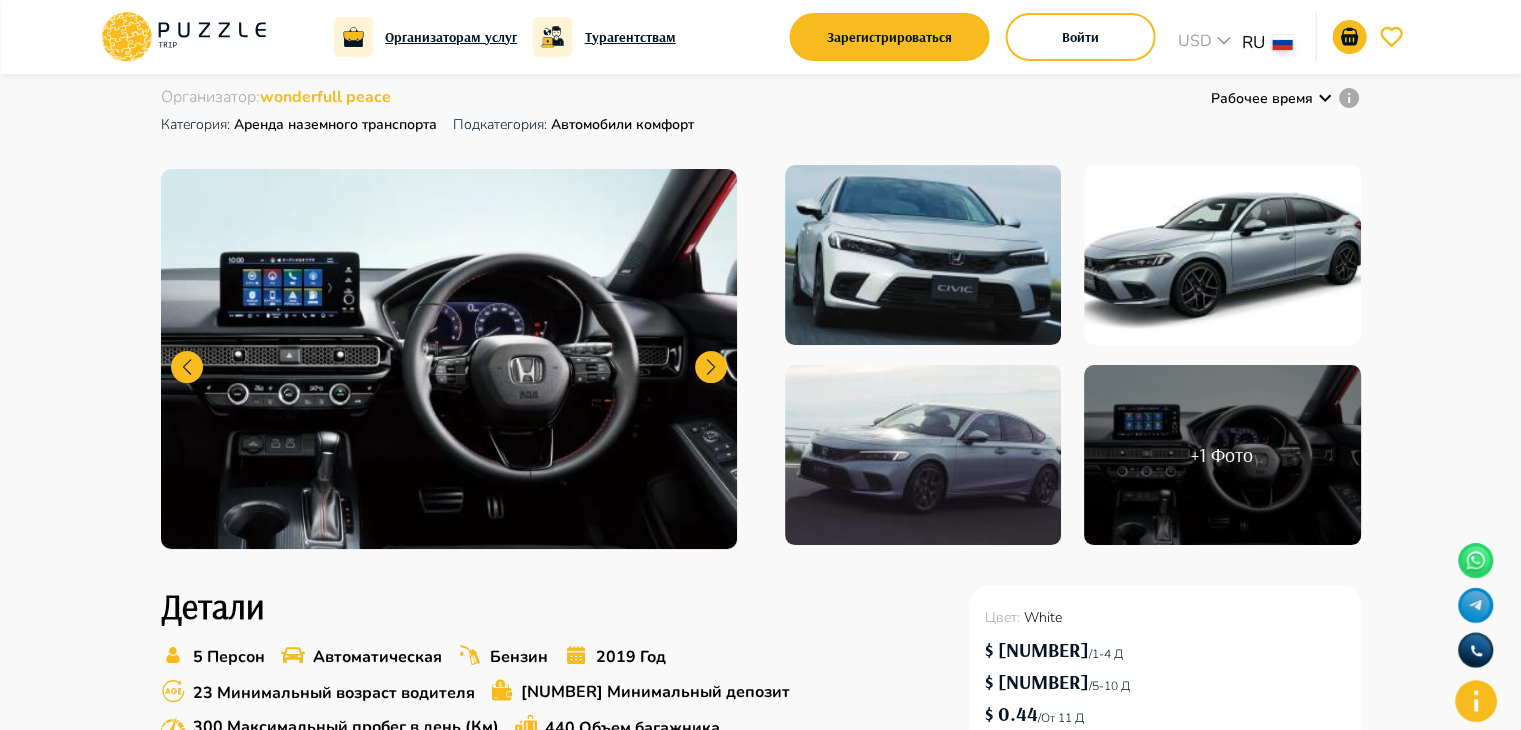 click at bounding box center (449, 359) 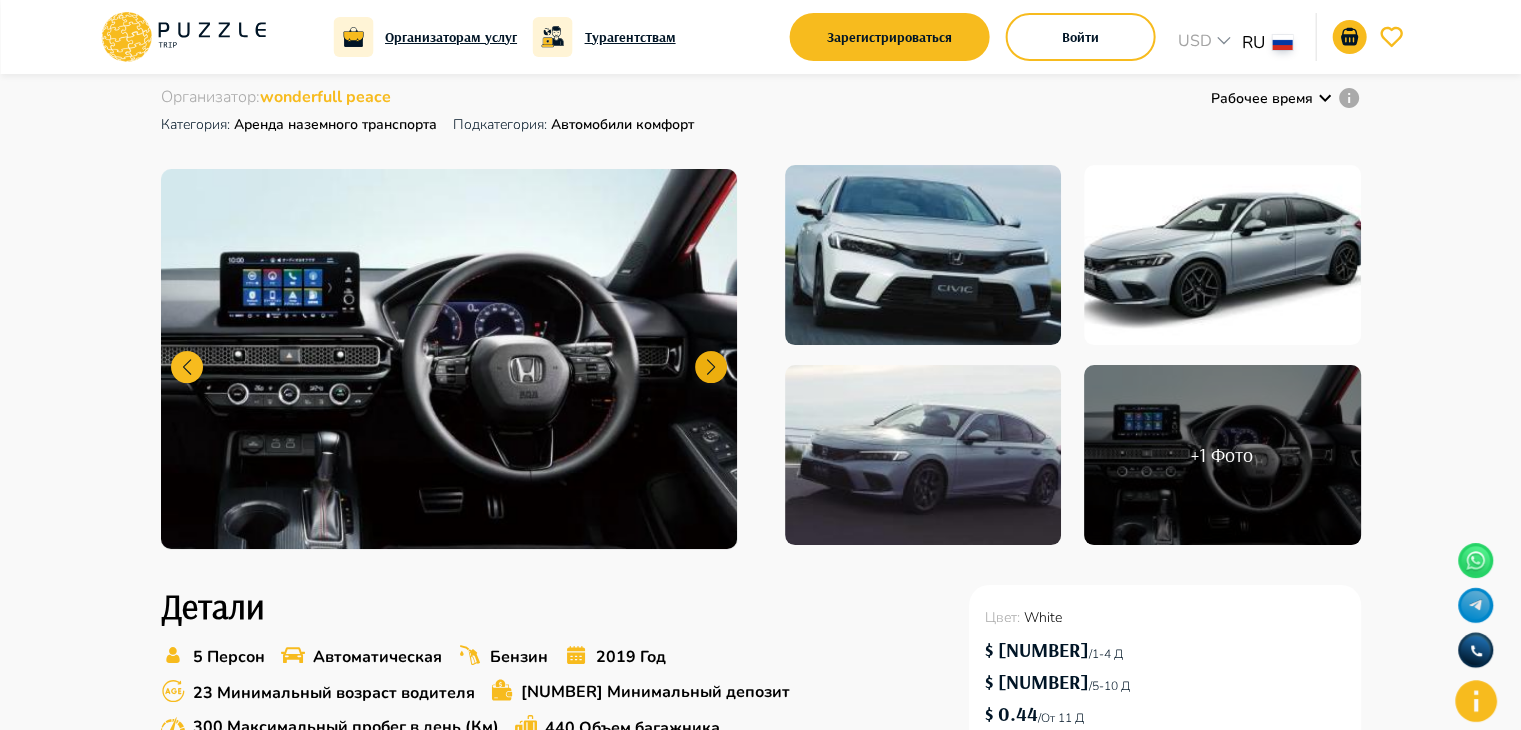 click at bounding box center (711, 367) 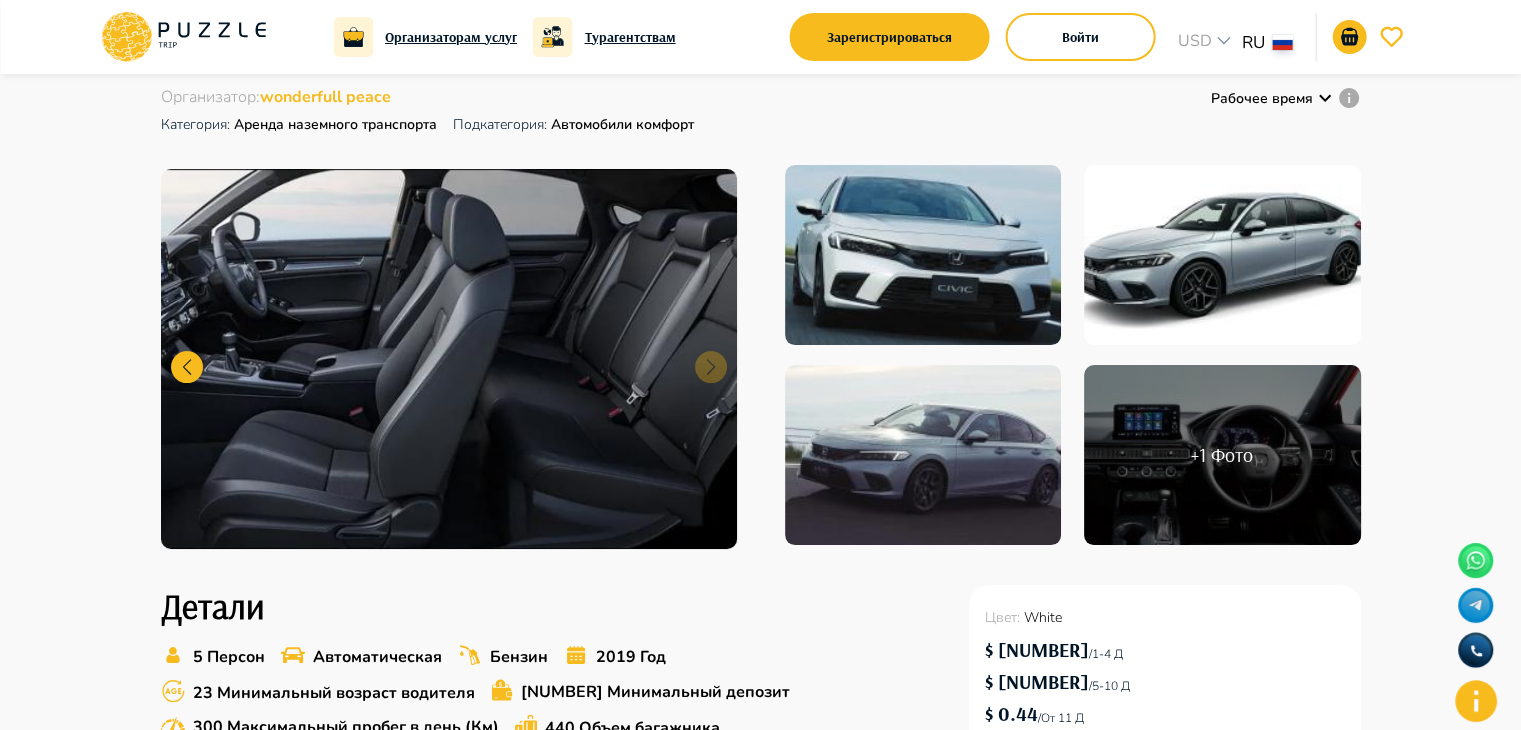 click at bounding box center (449, 359) 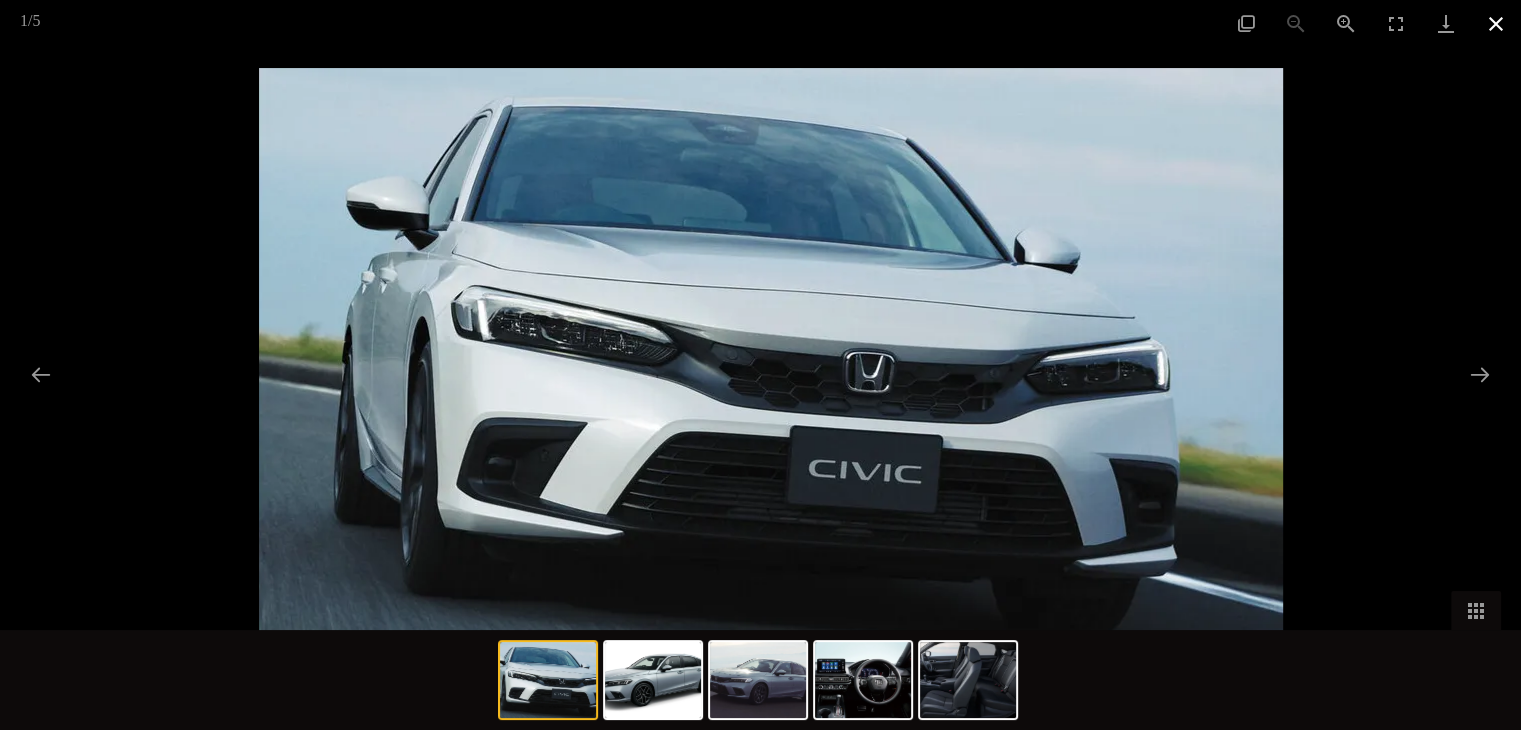 click at bounding box center [1496, 23] 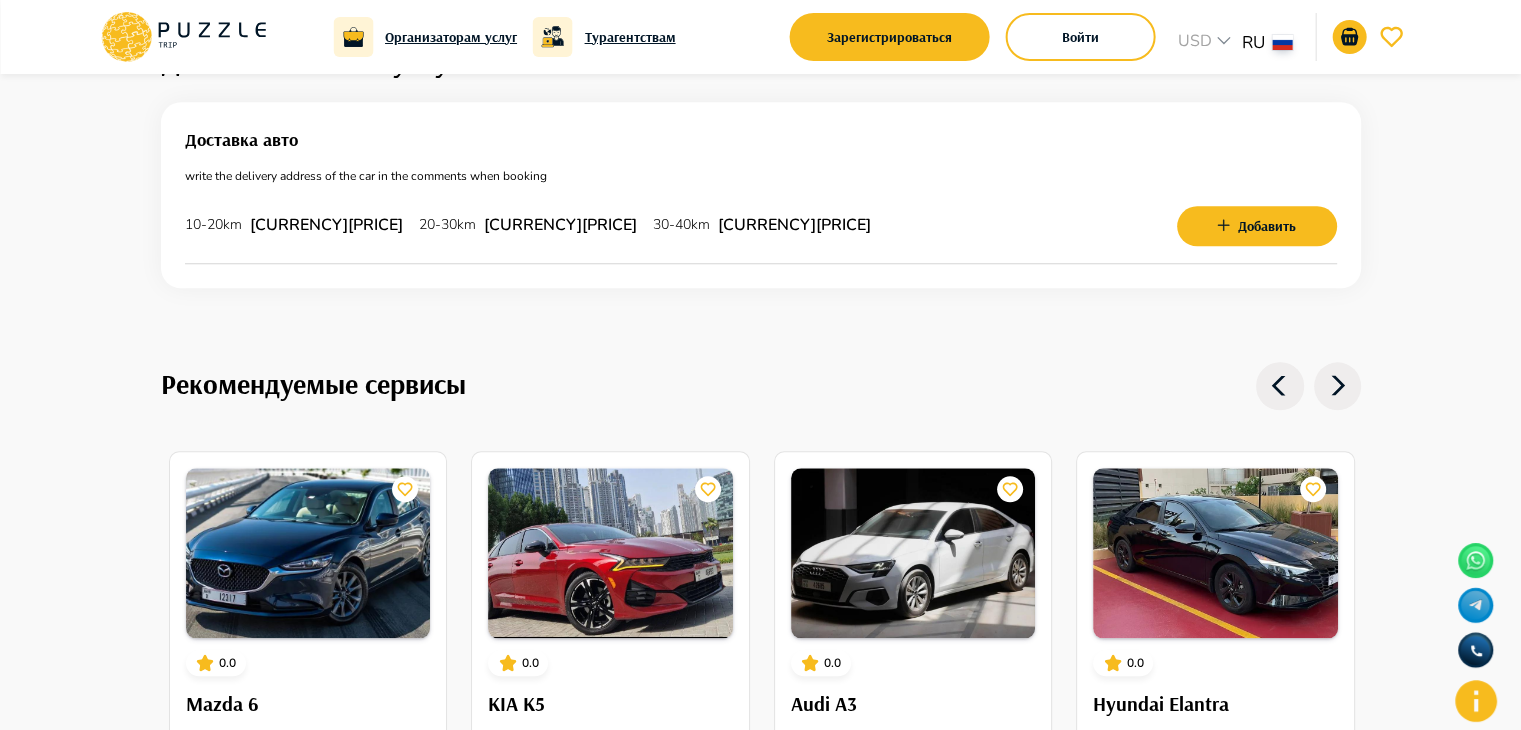 scroll, scrollTop: 2223, scrollLeft: 0, axis: vertical 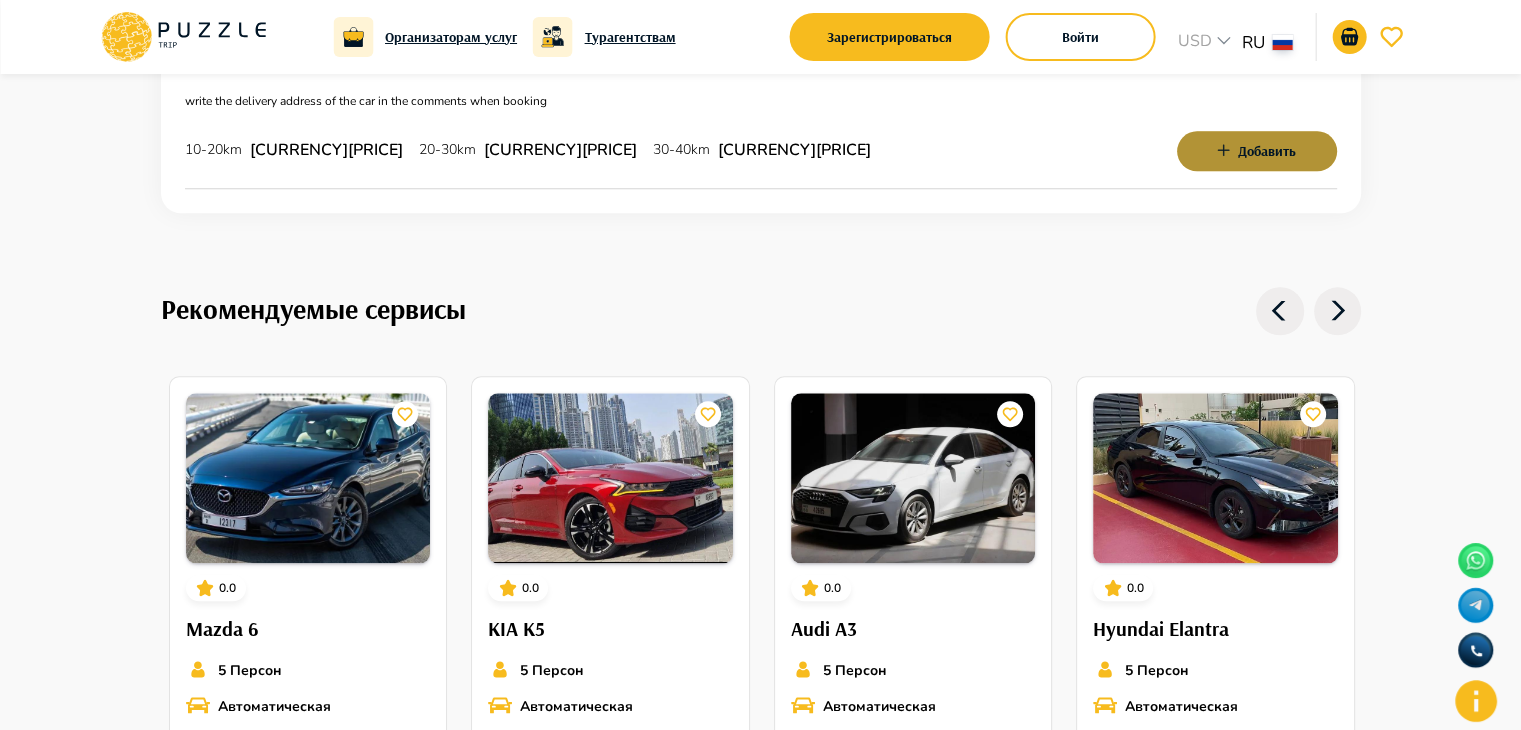 click on "Добавить" at bounding box center (1257, 151) 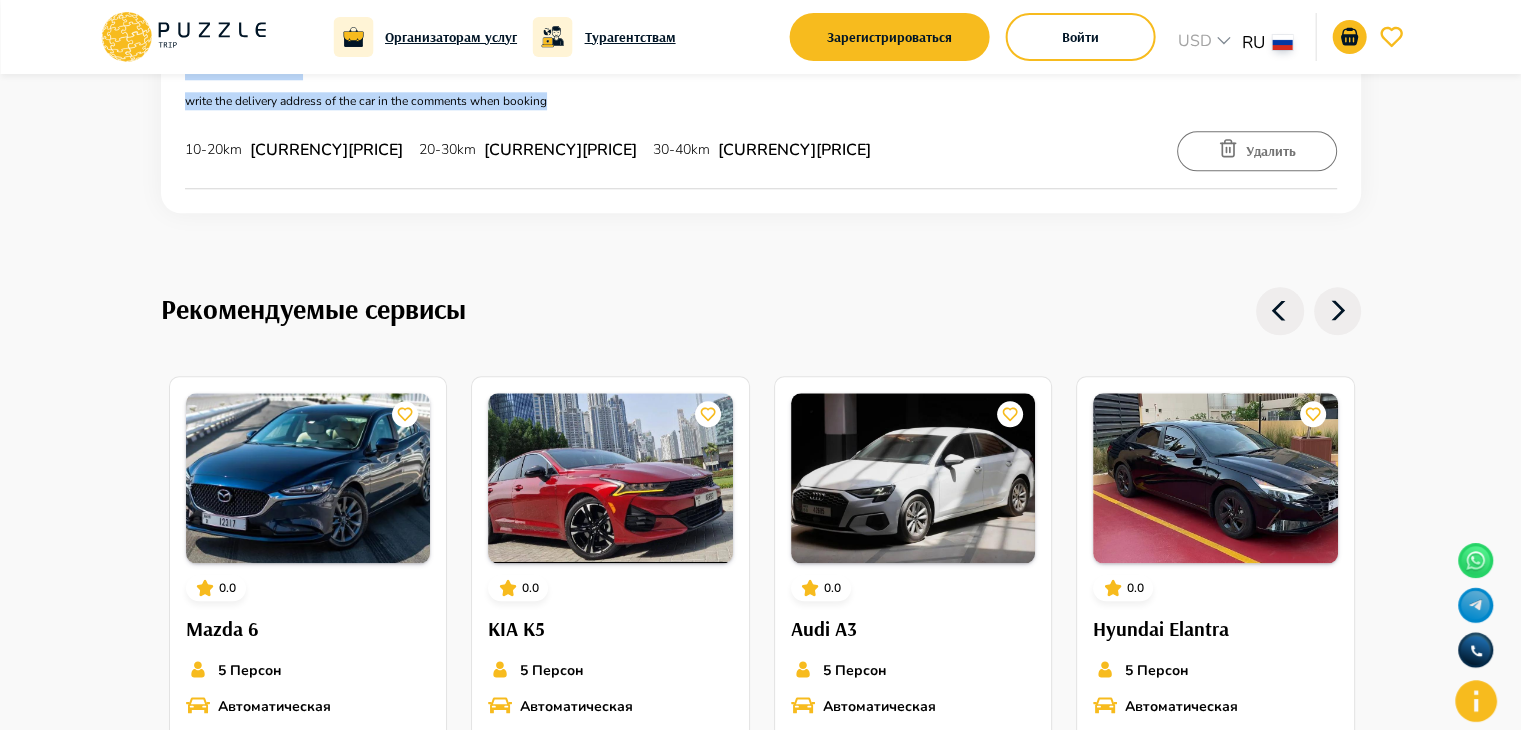 drag, startPoint x: 1053, startPoint y: 121, endPoint x: 1001, endPoint y: 193, distance: 88.814415 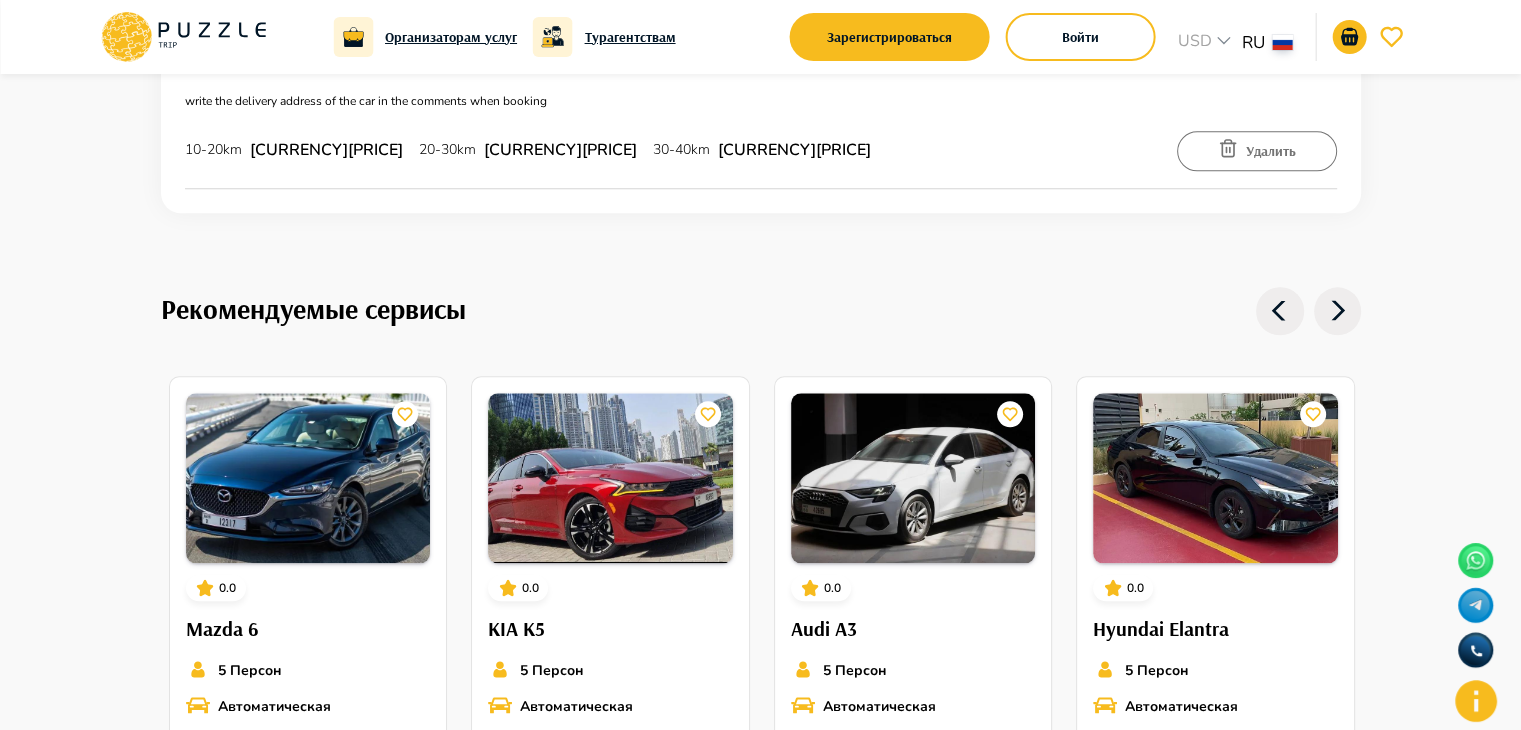 click on "Рекомендуемые сервисы 0.0 Mazda 6 5 Персон Автоматическая  2023 Год От     [CURRENCY] [PRICE] /  [BUILDING_NAME] - [DISTRICT] - [CITY] - [COUNTRY] В корзину 0.0 KIA K5 5 Персон Автоматическая  2022 Год От     [CURRENCY] [PRICE] /  [BUILDING_NAME] - [DISTRICT] - [CITY] - [COUNTRY] В корзину 0.0 Audi A3 5 Персон Автоматическая  2023 Год От     [CURRENCY] [PRICE] /  [BUILDING_NAME] - [DISTRICT] - [CITY] - [COUNTRY] В корзину 0.0 Hyundai Elantra 5 Персон Автоматическая  2022 Год От     [CURRENCY] [PRICE] /  В корзину" at bounding box center [761, 584] 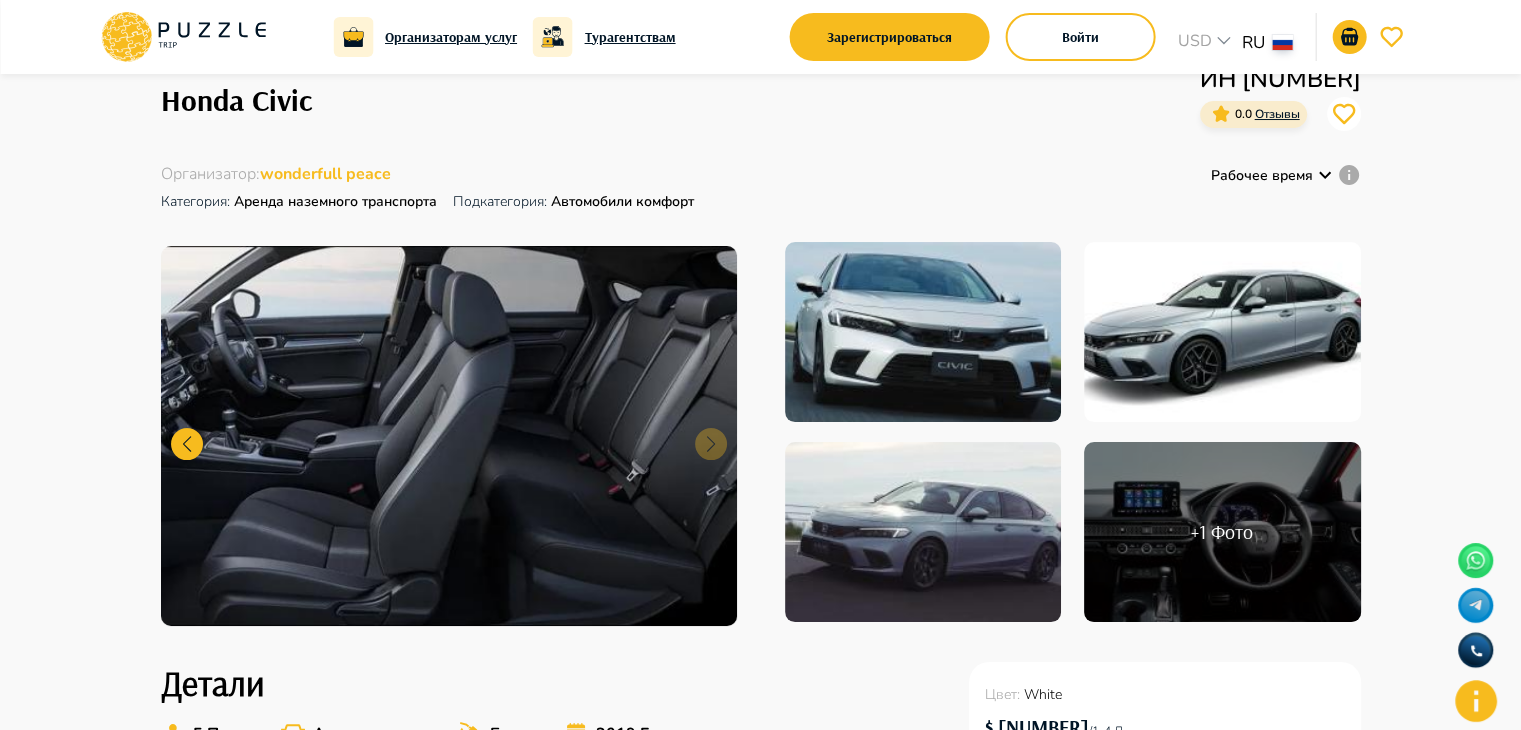 scroll, scrollTop: 0, scrollLeft: 0, axis: both 